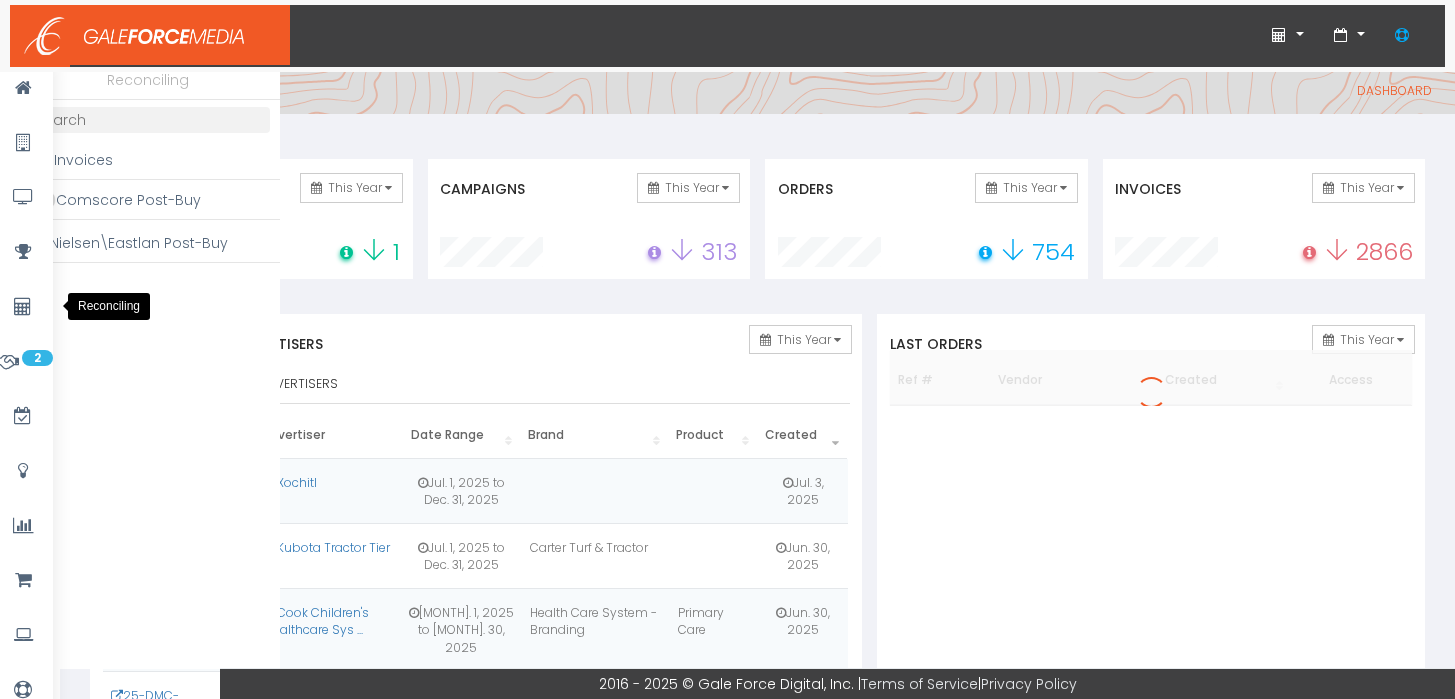 scroll, scrollTop: 0, scrollLeft: 0, axis: both 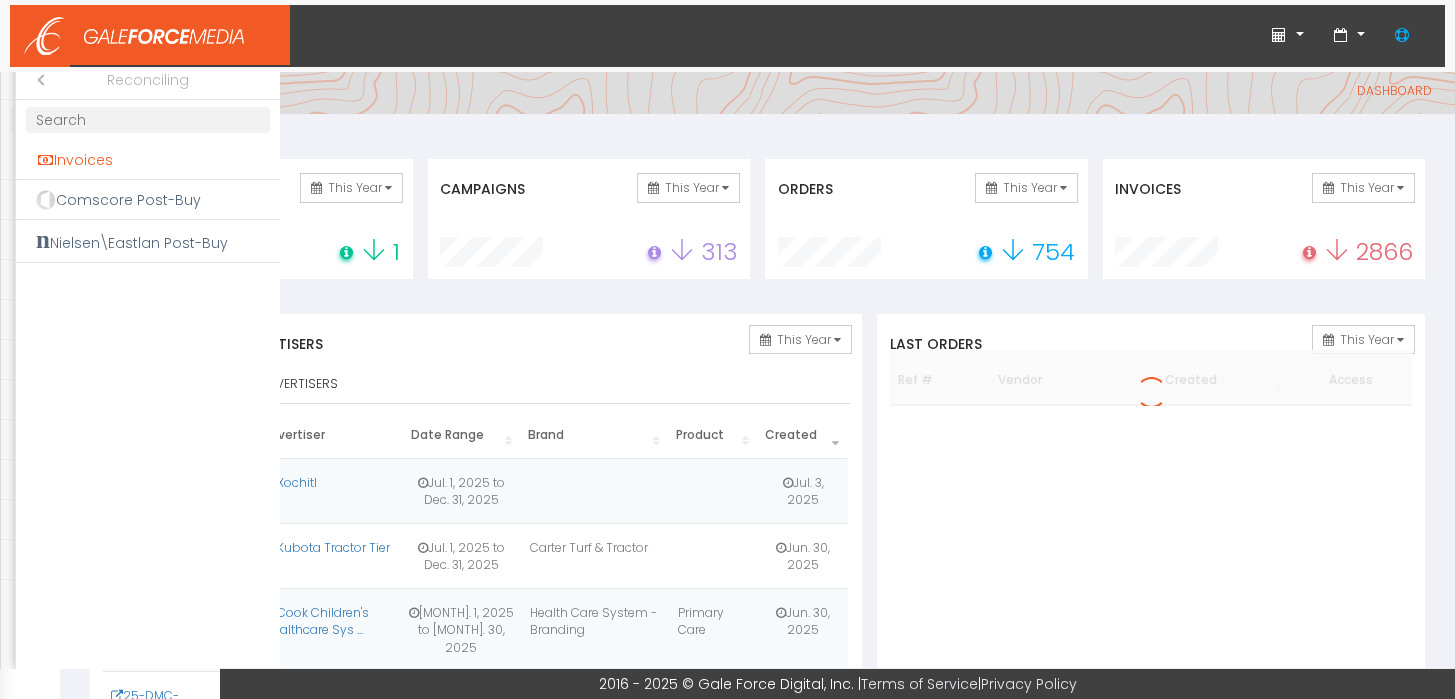 click on "Invoices" at bounding box center [148, 160] 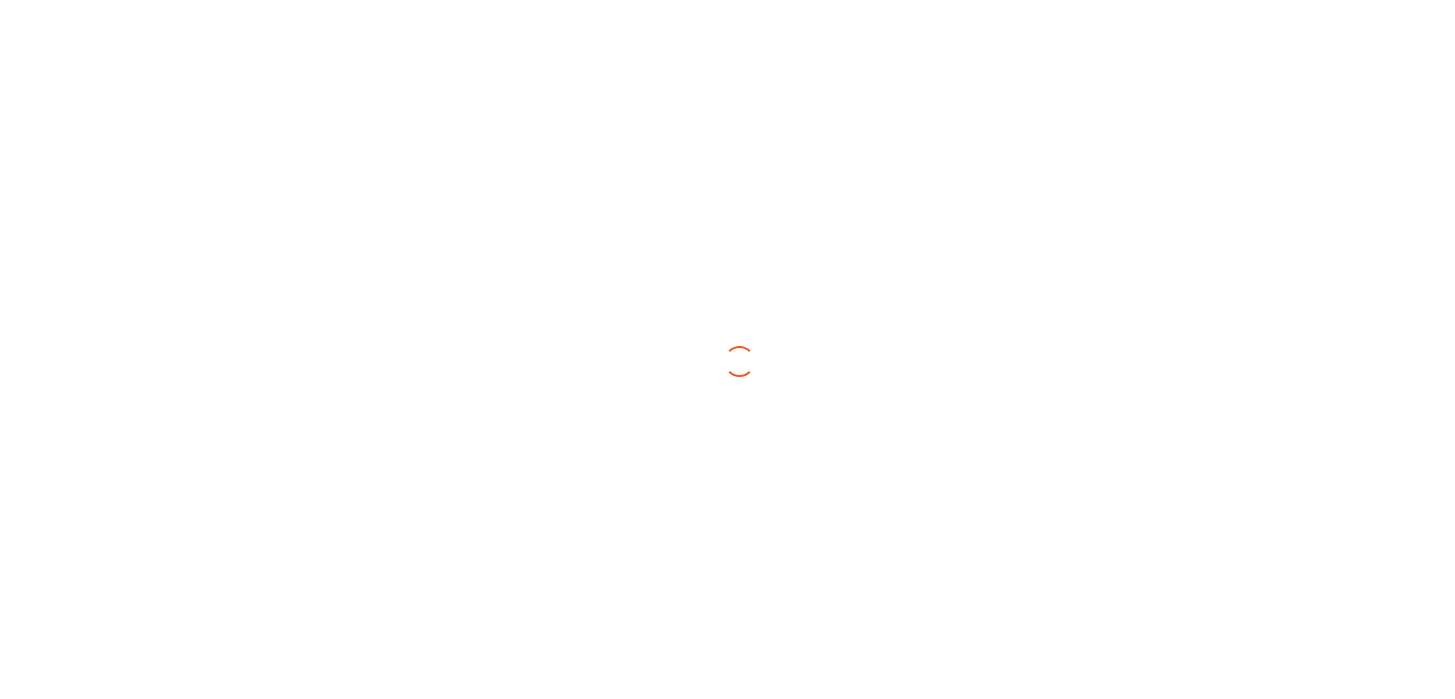 scroll, scrollTop: 0, scrollLeft: 0, axis: both 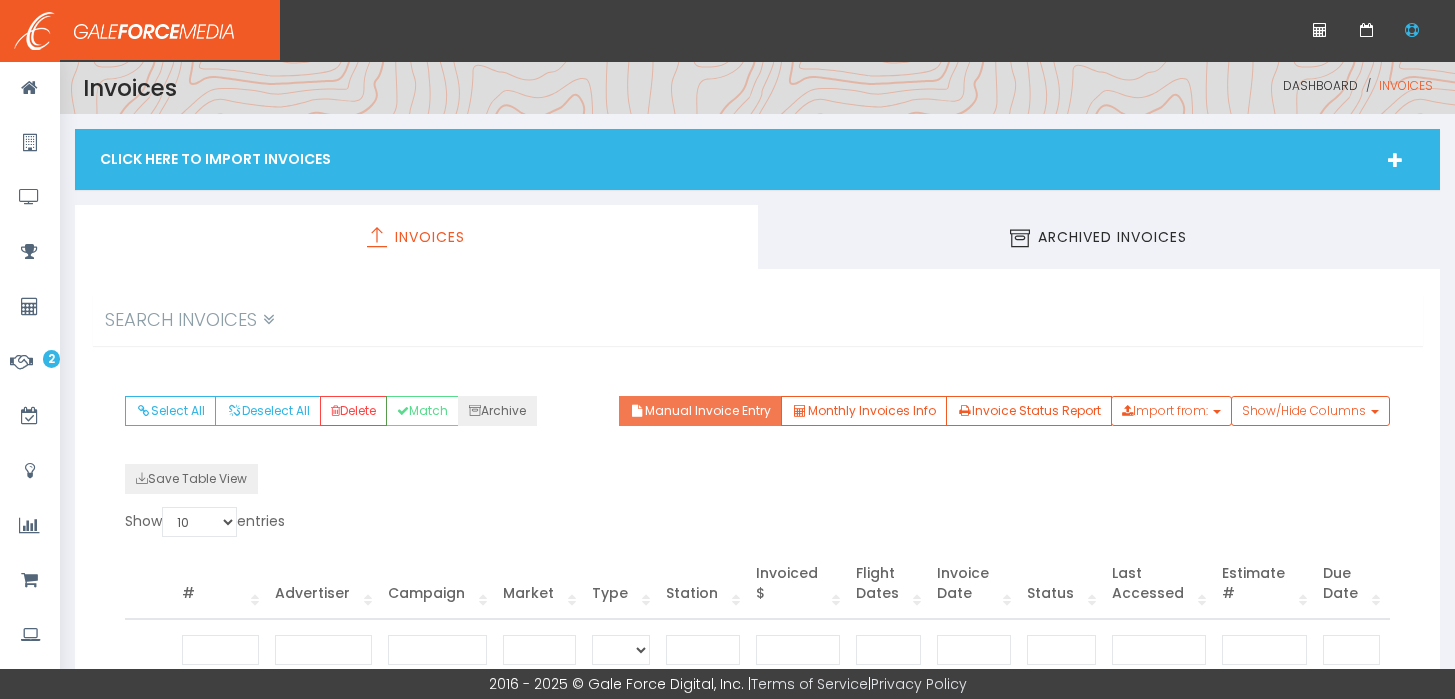 click on "Manual Invoice Entry" at bounding box center (700, 411) 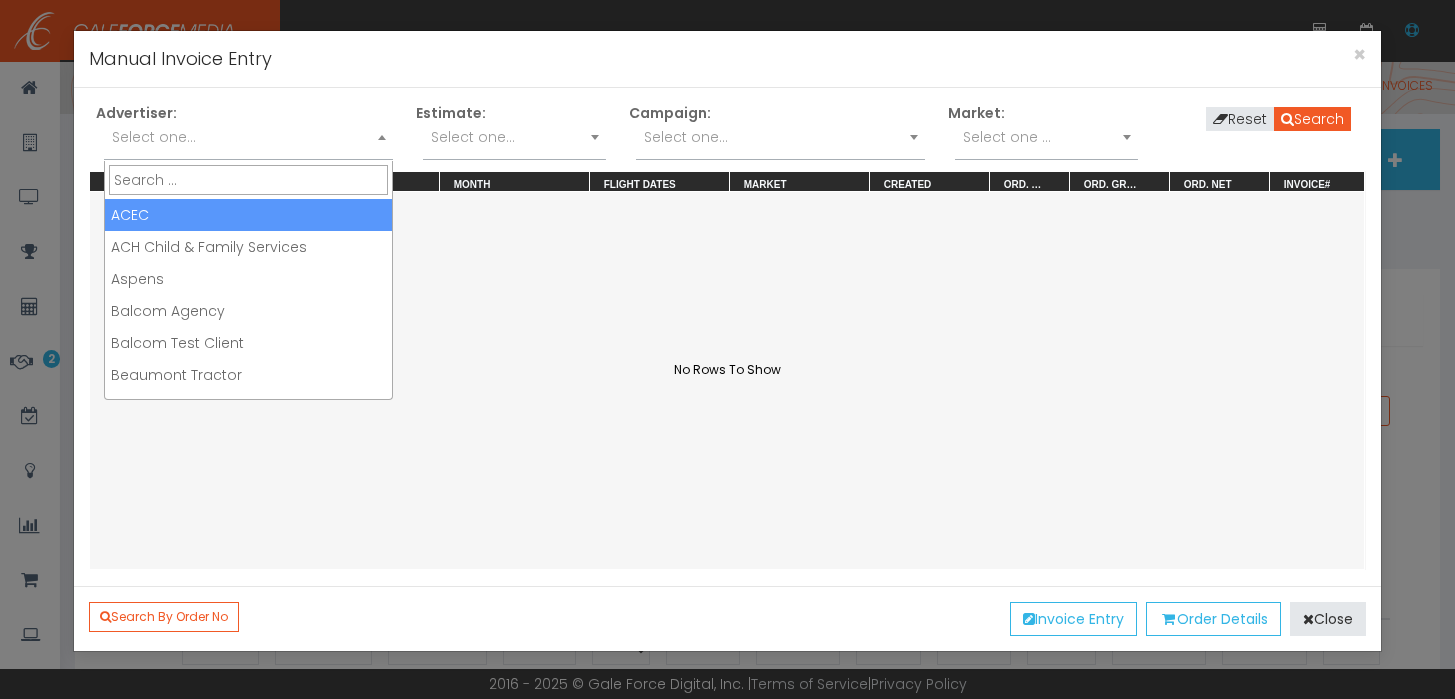 click on "Select one..." at bounding box center [248, 137] 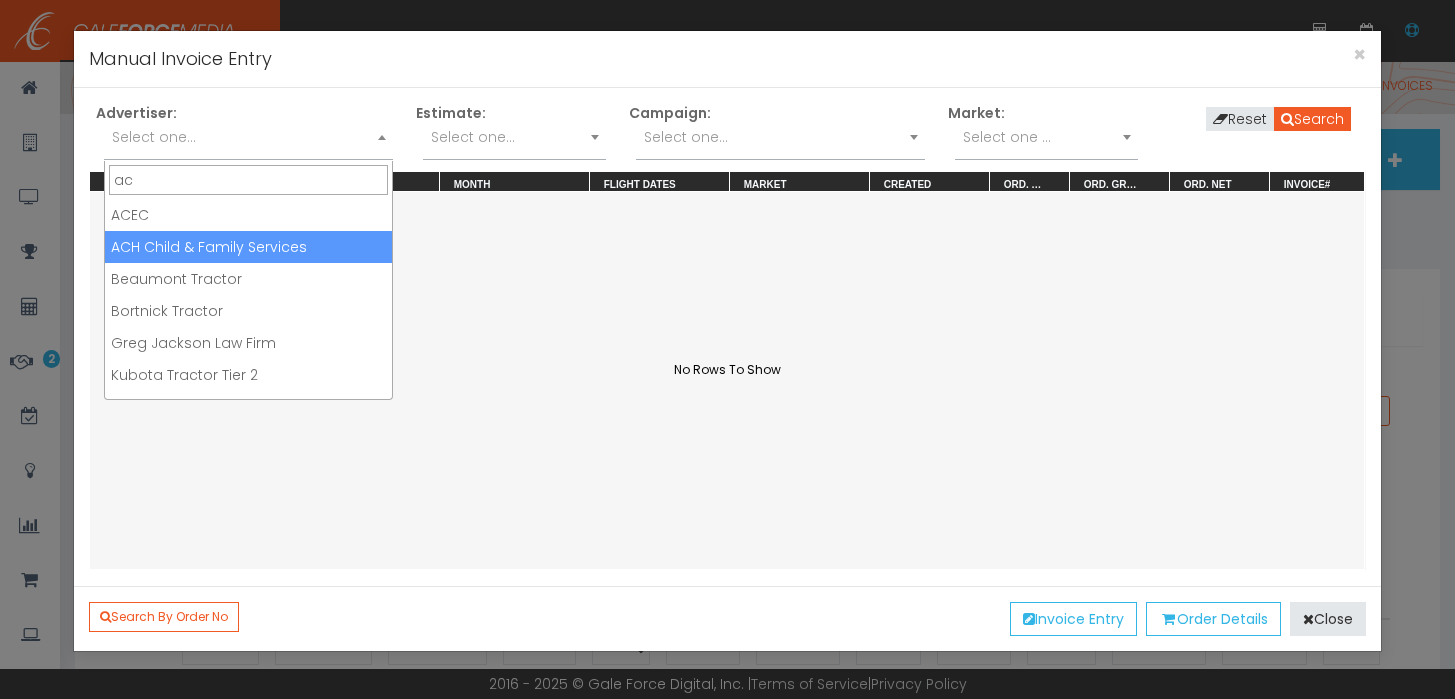 type on "ac" 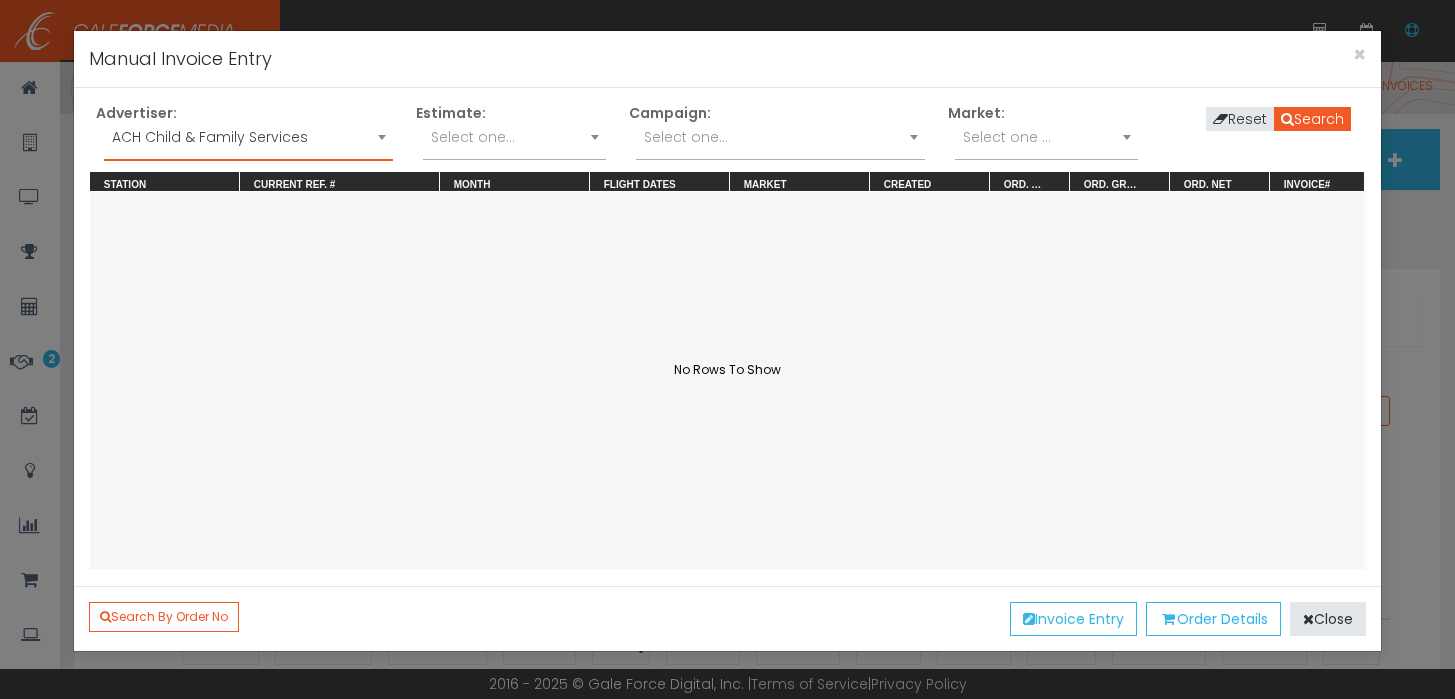 click on "Select one..." at bounding box center (780, 137) 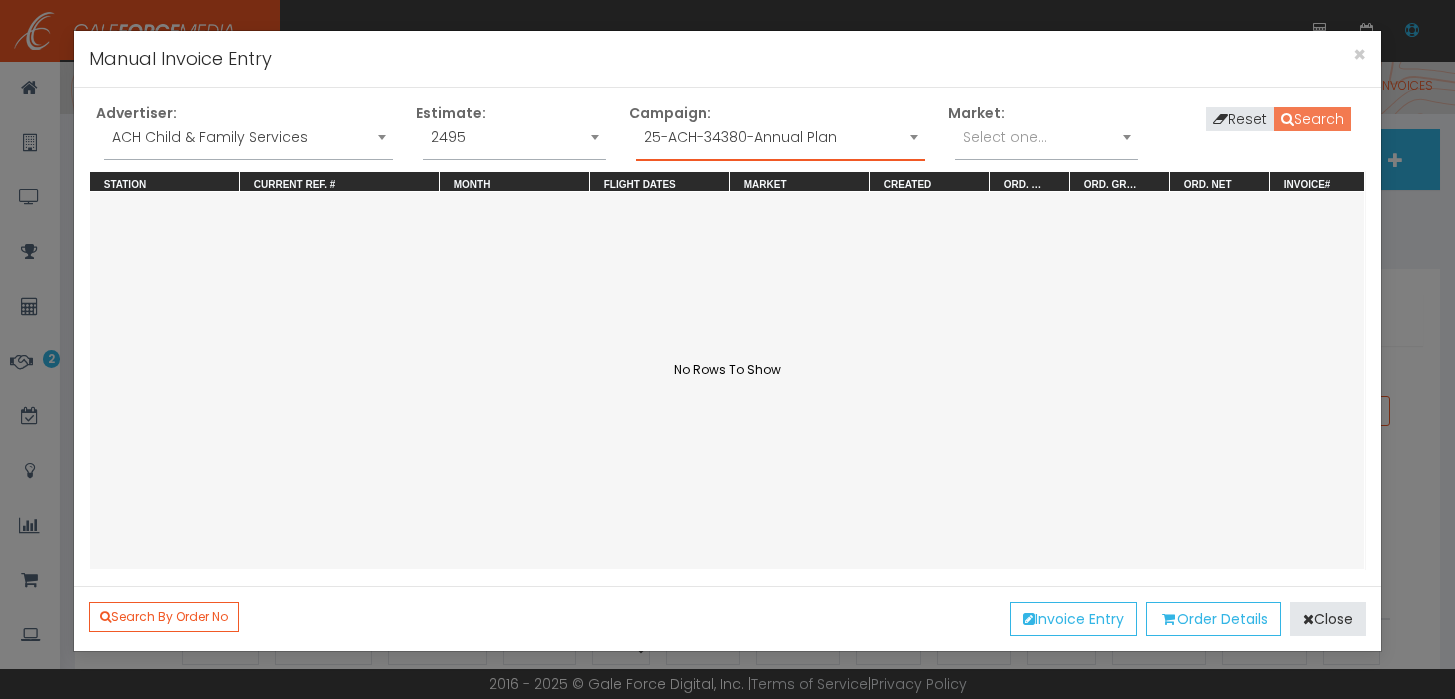 click on "Search" at bounding box center [1312, 119] 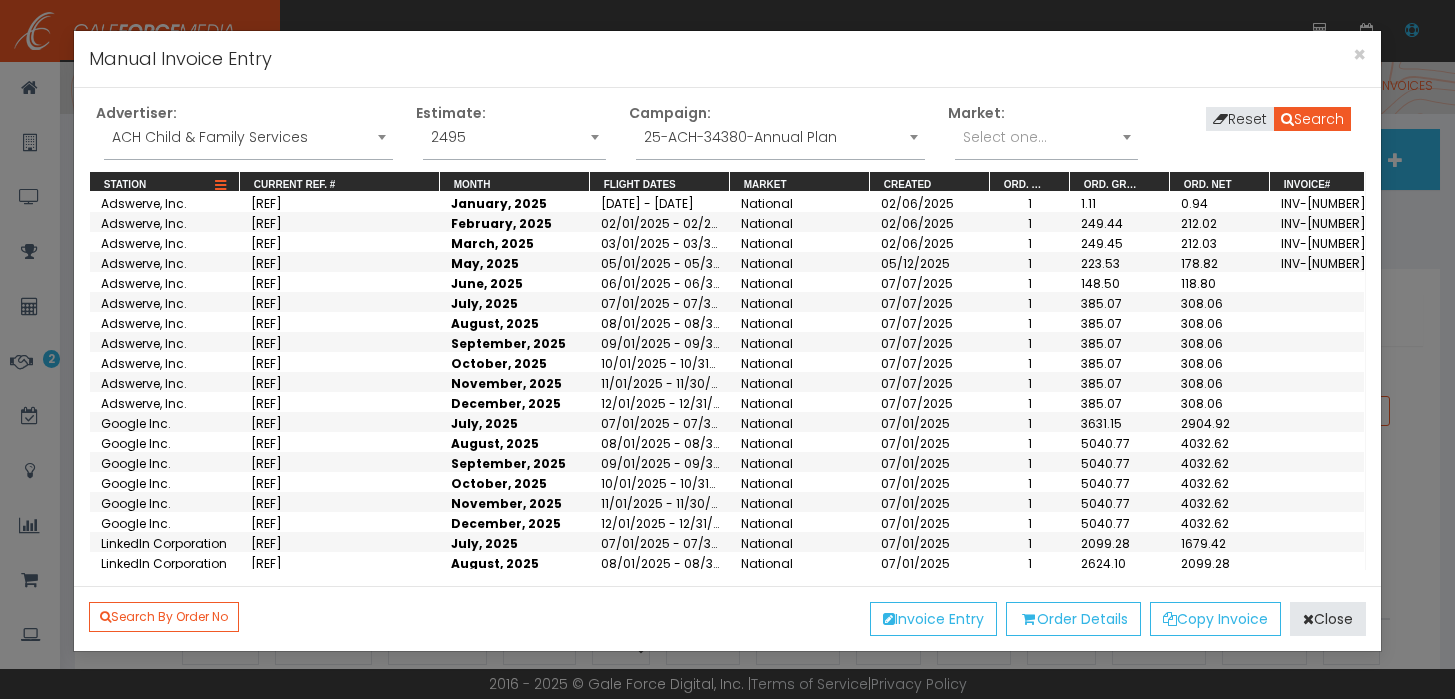 click at bounding box center [220, 186] 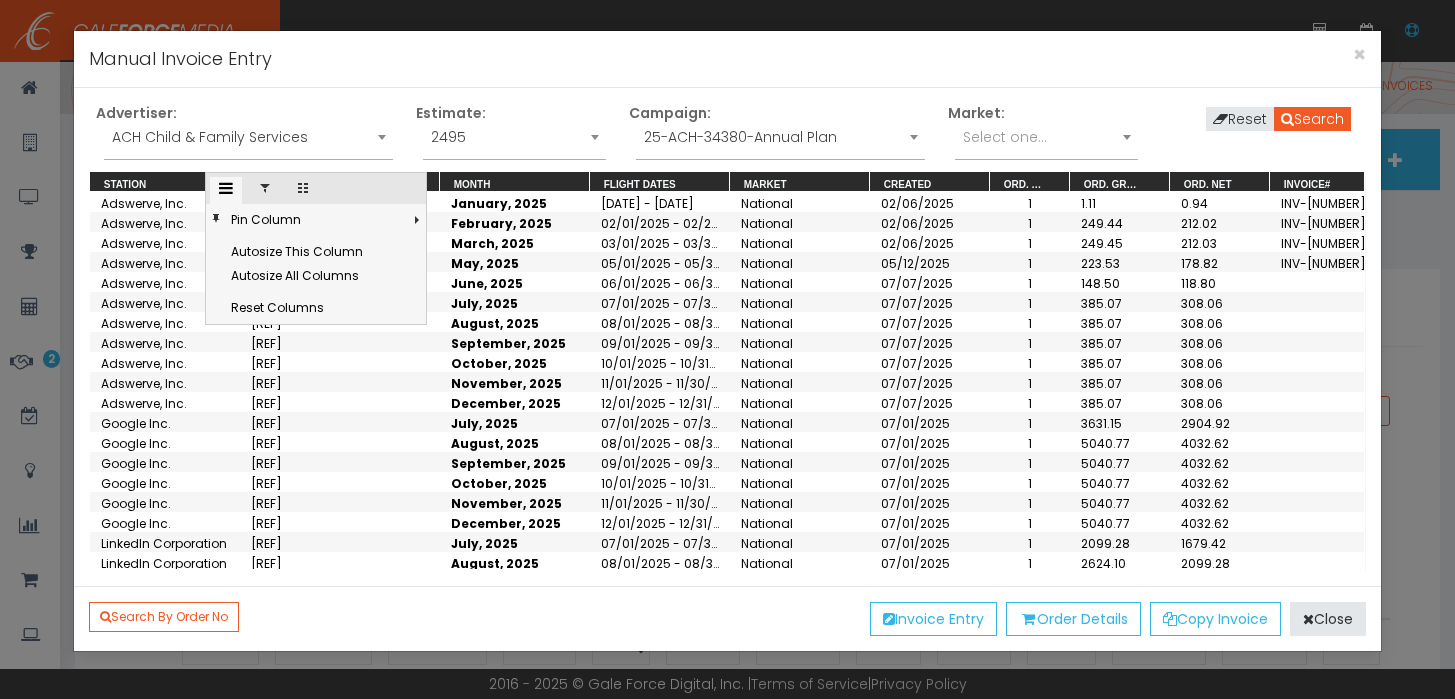 click at bounding box center [265, 188] 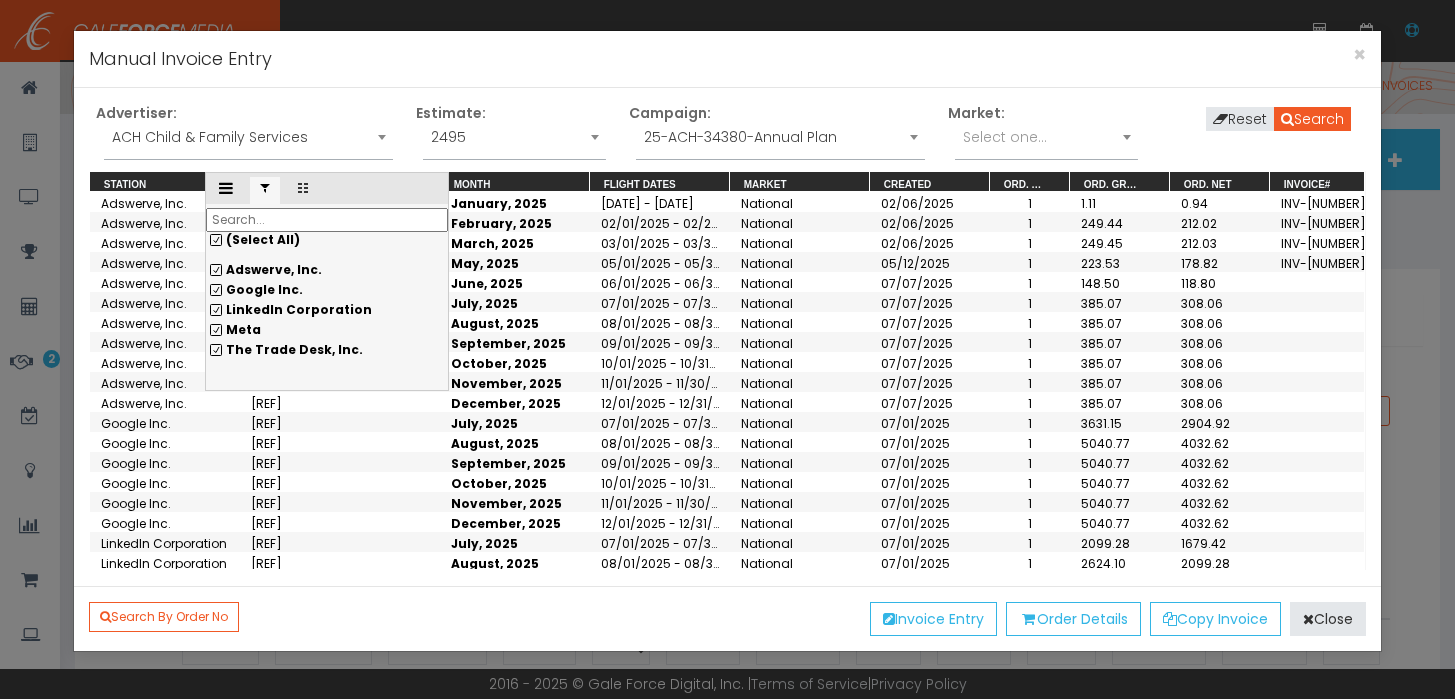 click on "(Select All)" at bounding box center (327, 240) 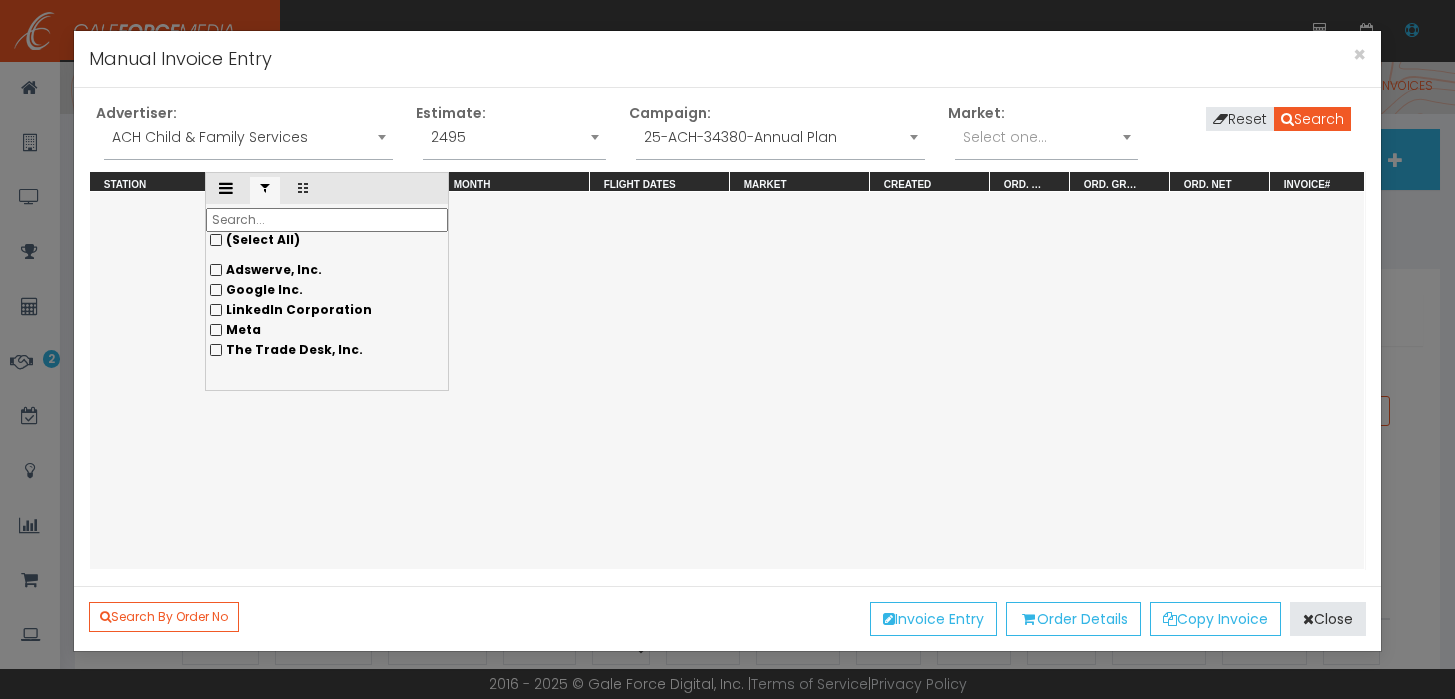 click on "Adswerve, Inc." at bounding box center (327, 270) 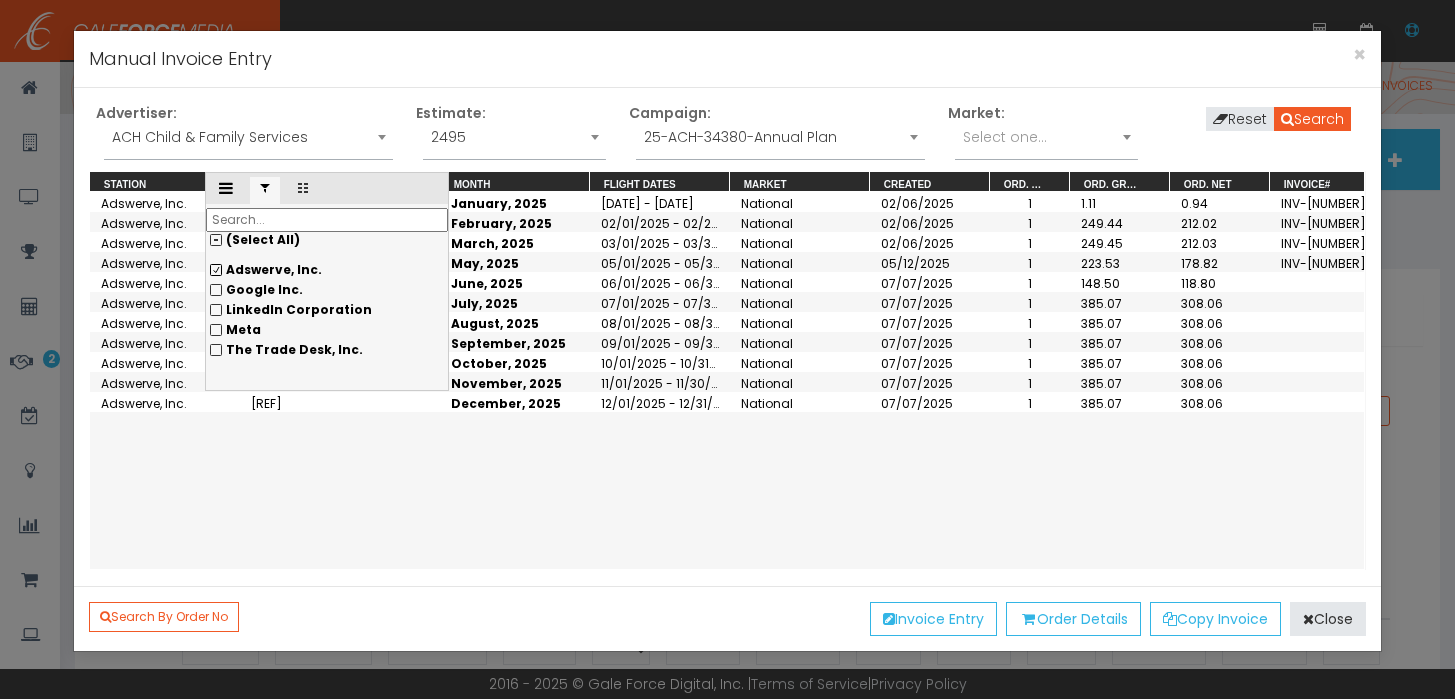 click on "Adswerve, Inc. Adsw202507011552404 January, 2025 01/31/2025 - 01/31/2025 National 02/06/2025 1 1.11 0.94 INV-4238384 (ACH-Jan 2025) Adswerve, Inc. Adsw202507011552404 February, 2025 02/01/2025 - 02/28/2025 National 02/06/2025 1 249.44 212.02 INV-4240350 (ACH-Feb 2025) Adswerve, Inc. Adsw202507011552404 March, 2025 03/01/2025 - 03/31/2025 National 02/06/2025 1 249.45 212.03 INV-4246789 (ACH-March 2025) Adswerve, Inc. Adsw202507011552404 May, 2025 05/01/2025 - 05/31/2025 National 05/12/2025 1 223.53 178.82 INV-4254819 (ACH-May 2025) Adswerve, Inc. Adsw202507011552404 June, 2025 06/01/2025 - 06/30/2025 National 07/07/2025 1 148.50 118.80 Adswerve, Inc. Adsw202507011552404 July, 2025 07/01/2025 - 07/31/2025 National 07/07/2025 1 385.07 308.06 Adswerve, Inc. Adsw202507011552404 August, 2025 08/01/2025 - 08/31/2025 National 07/07/2025 1 385.07 308.06 Adswerve, Inc. Adsw202507011552404 September, 2025 09/01/2025 - 09/30/2025 National 07/07/2025 1 385.07 308.06 Adswerve, Inc. Adsw202507011552404" at bounding box center (727, 380) 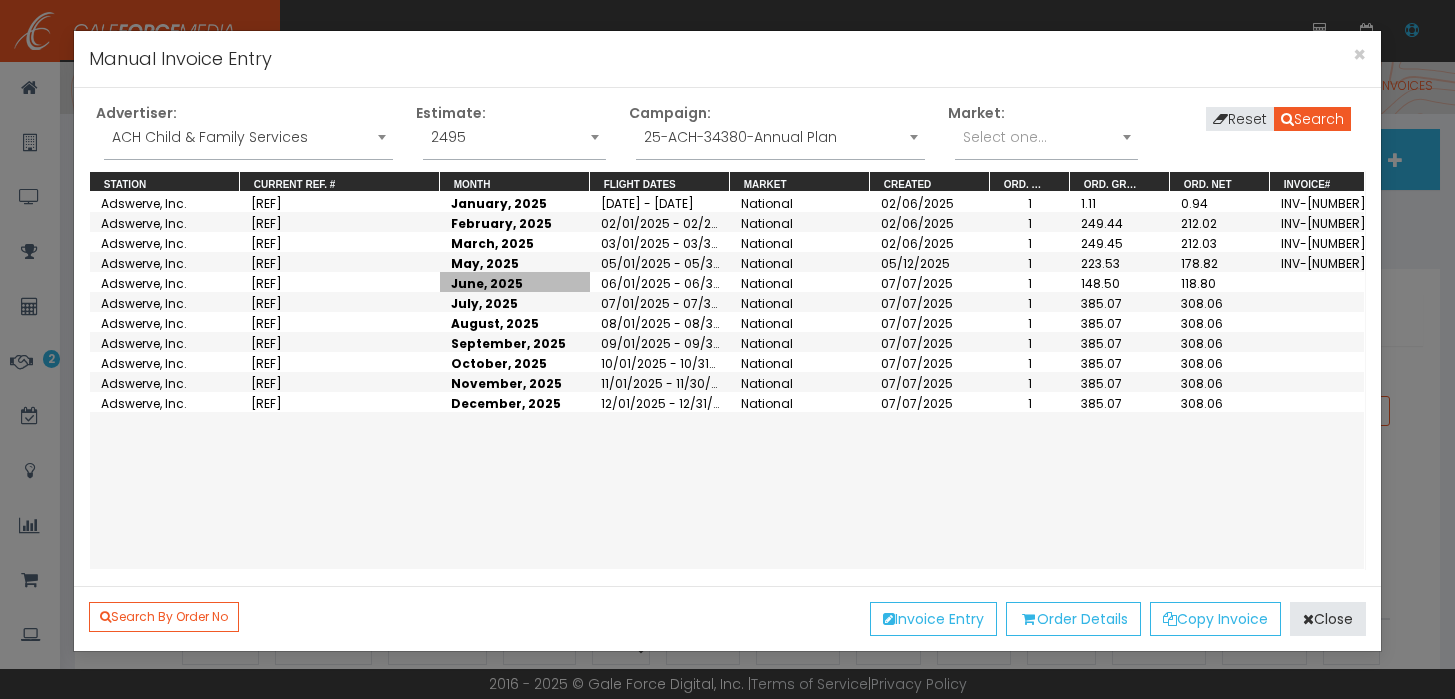 click on "June, 2025" at bounding box center [515, 282] 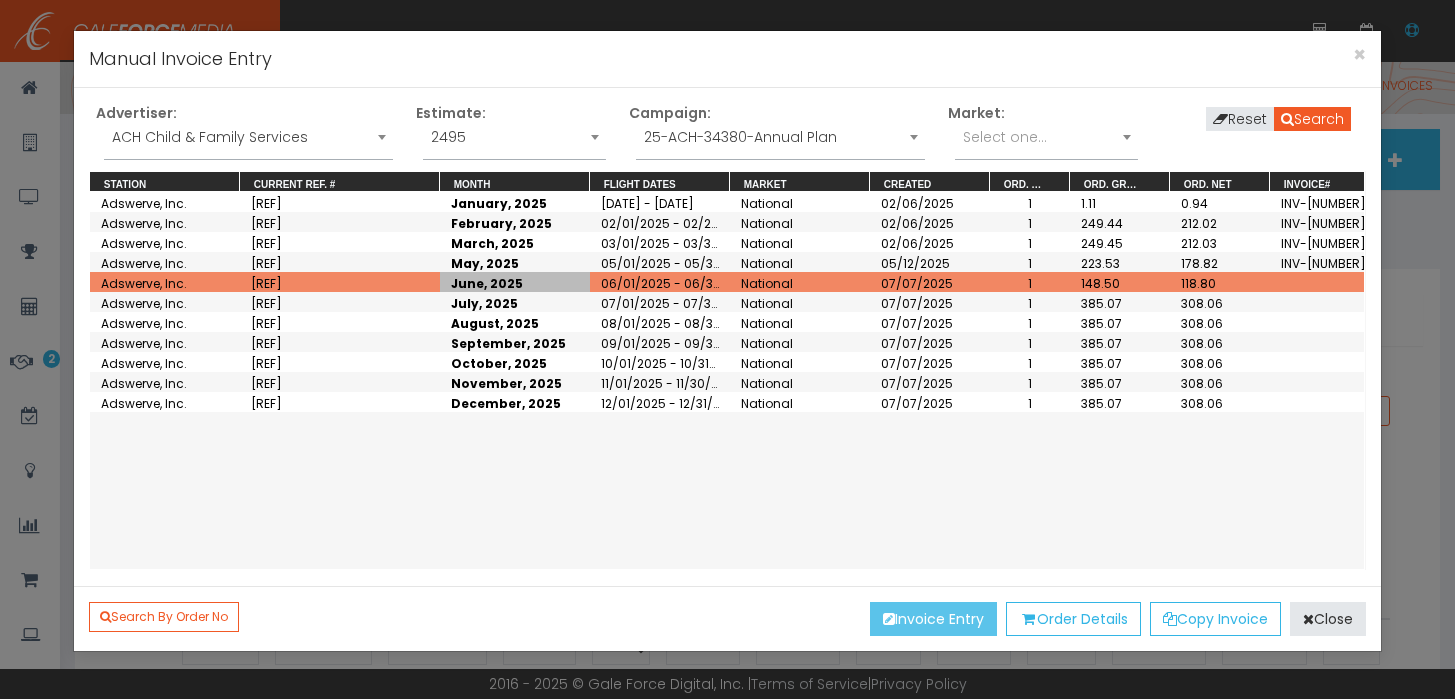 click on "Invoice Entry" at bounding box center [933, 619] 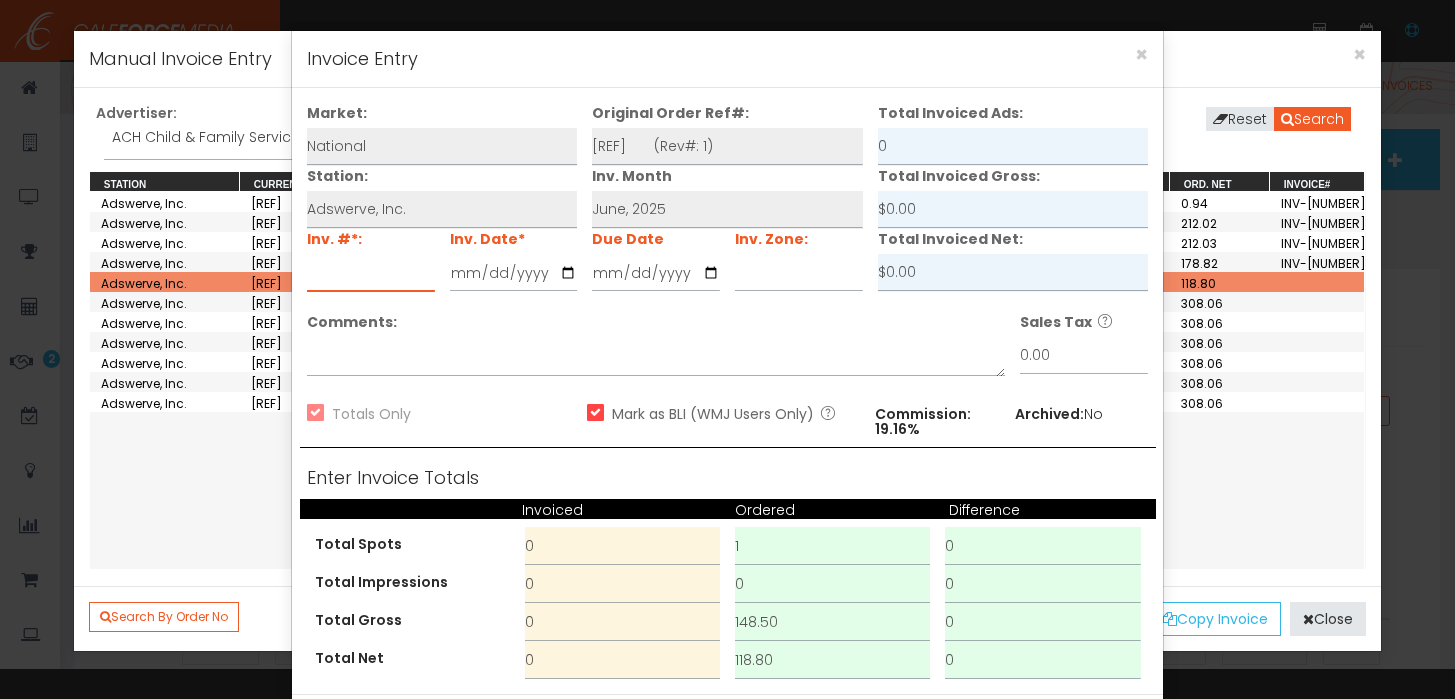 paste on "INV-4260914" 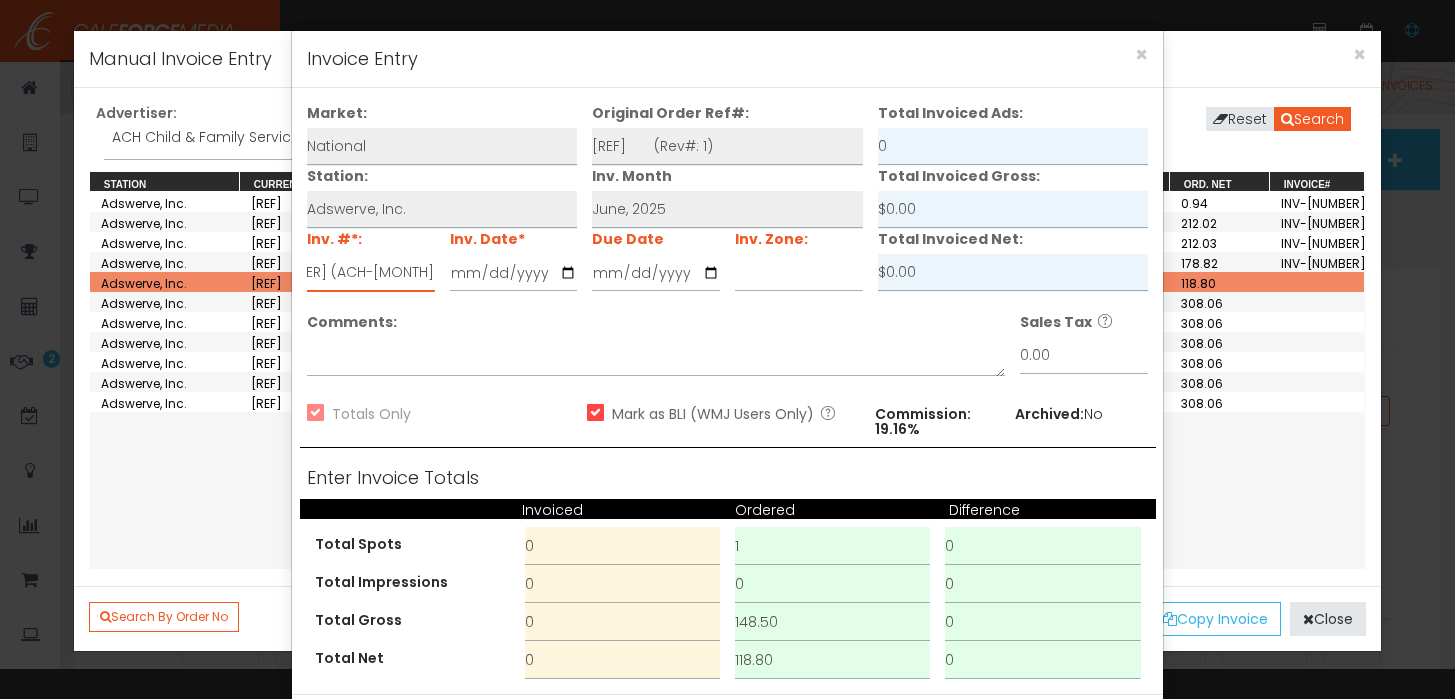 scroll, scrollTop: 0, scrollLeft: 80, axis: horizontal 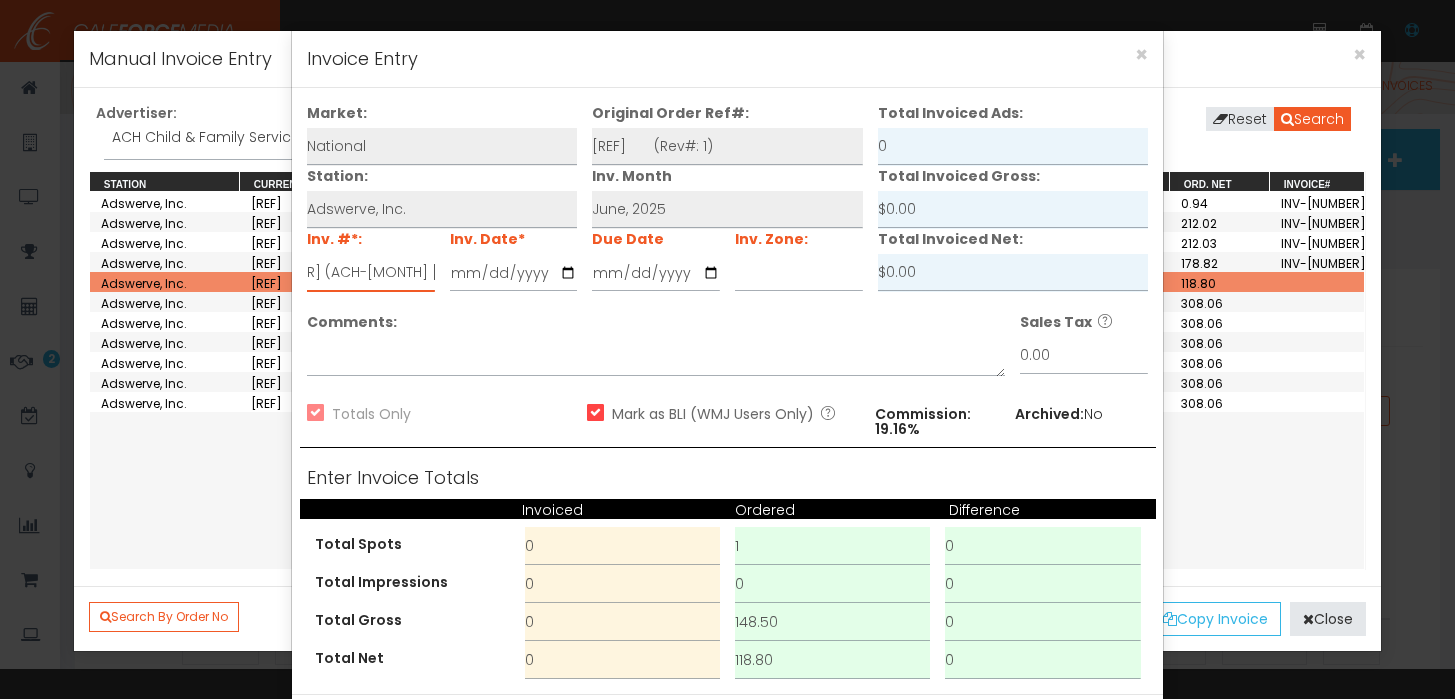 type on "INV-4260914 (ACH-June 2025)" 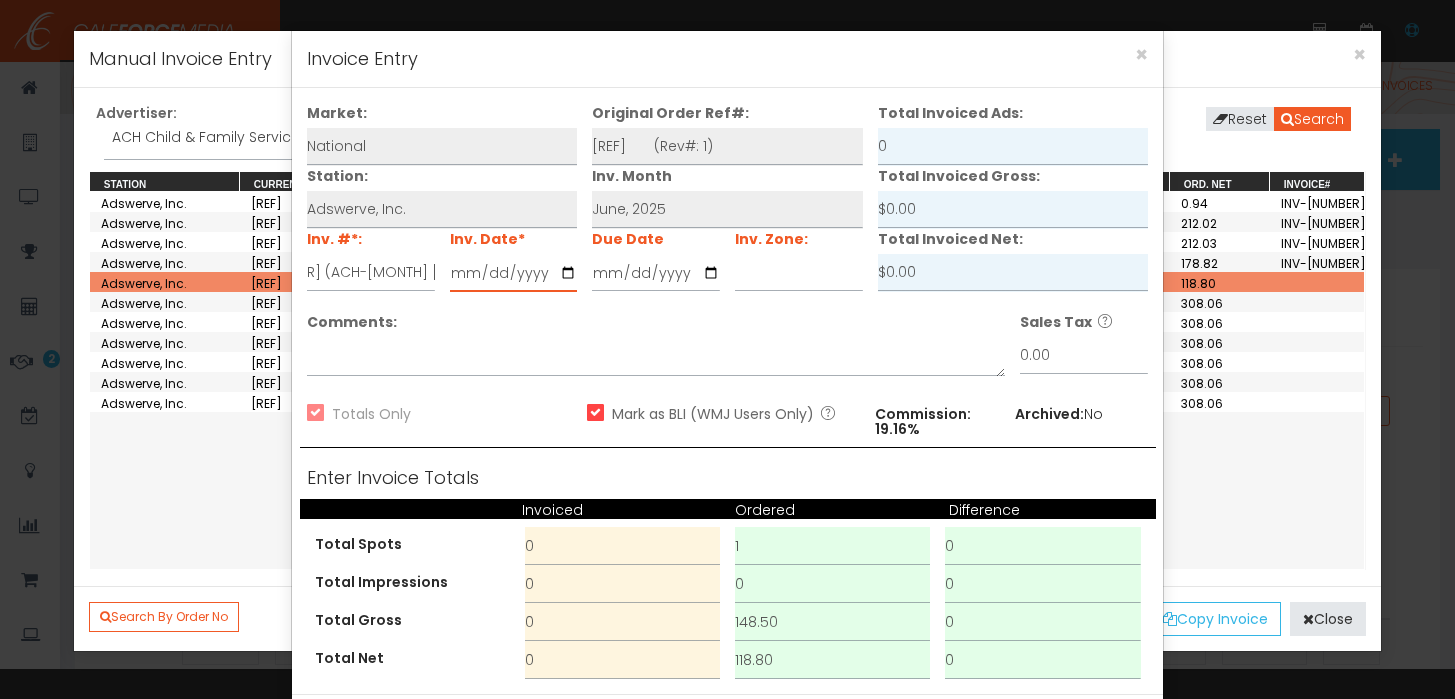 scroll, scrollTop: 0, scrollLeft: 0, axis: both 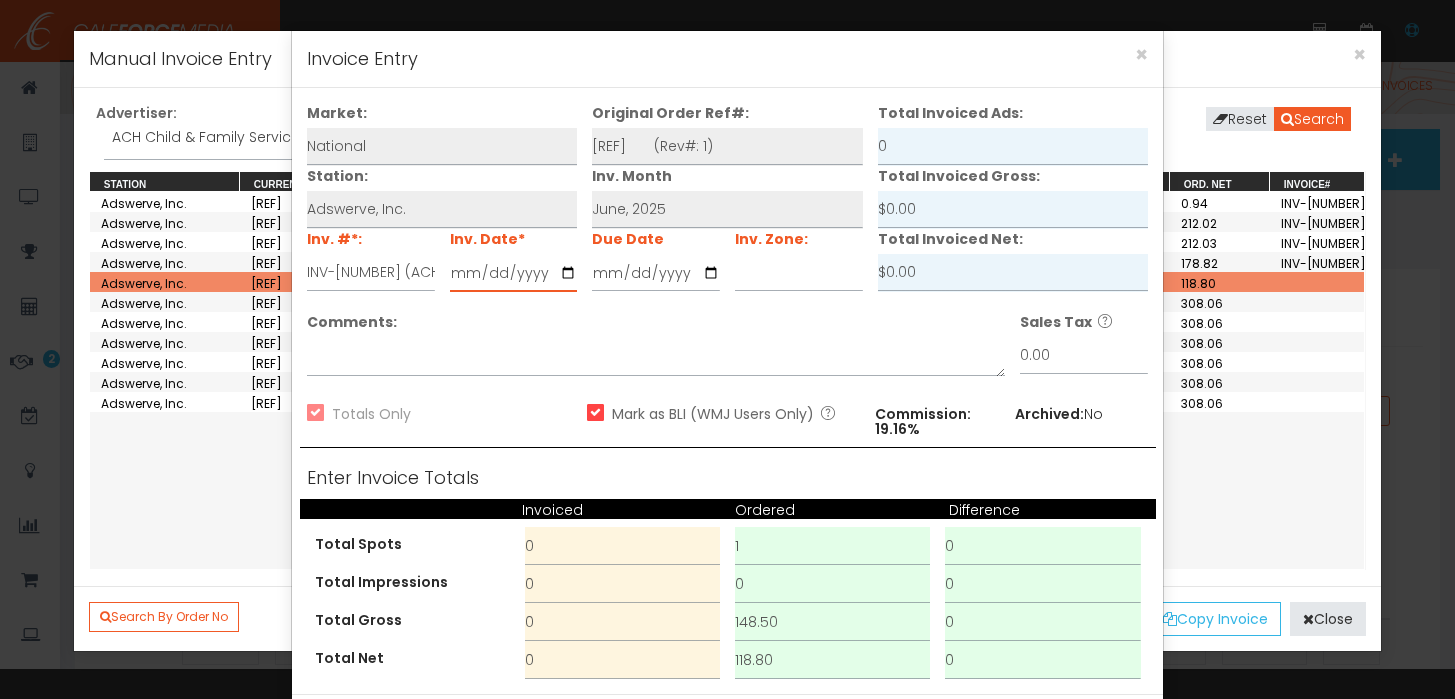 type on "2025-06-30" 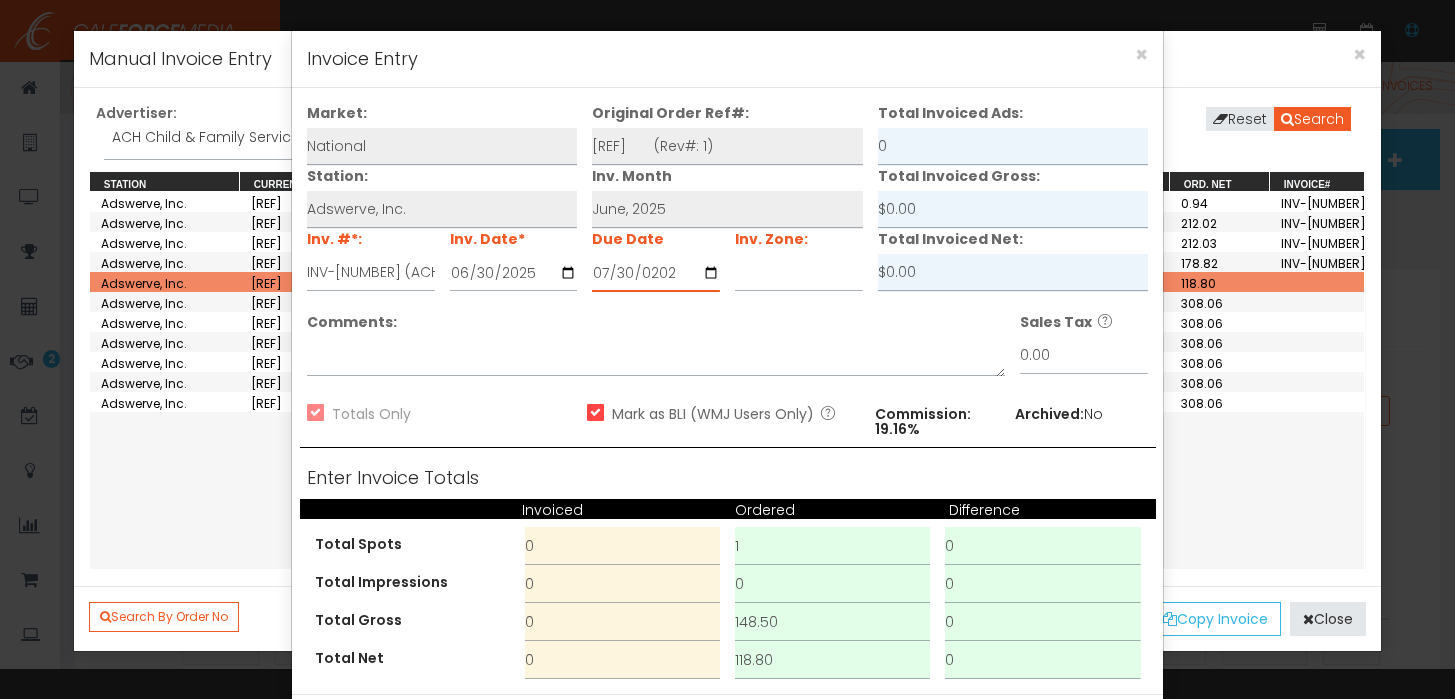 type on "2025-07-30" 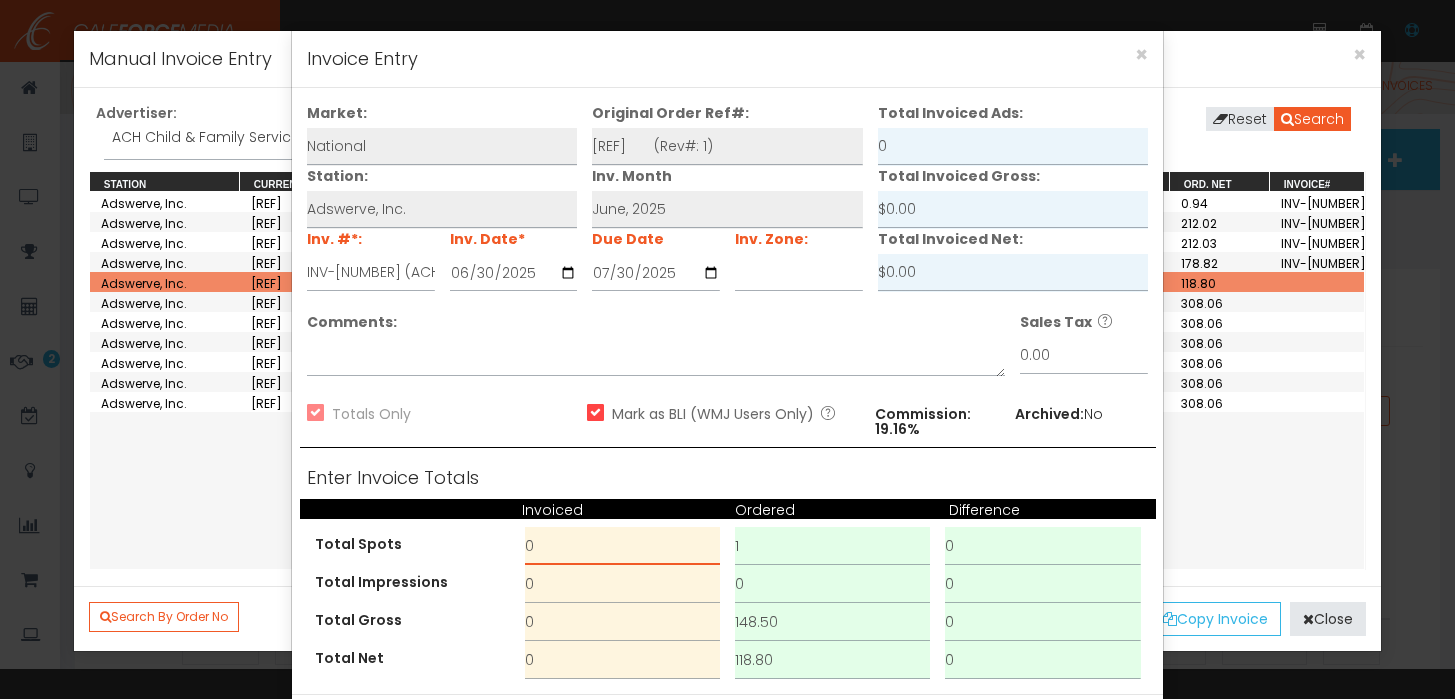 drag, startPoint x: 570, startPoint y: 536, endPoint x: 407, endPoint y: 537, distance: 163.00307 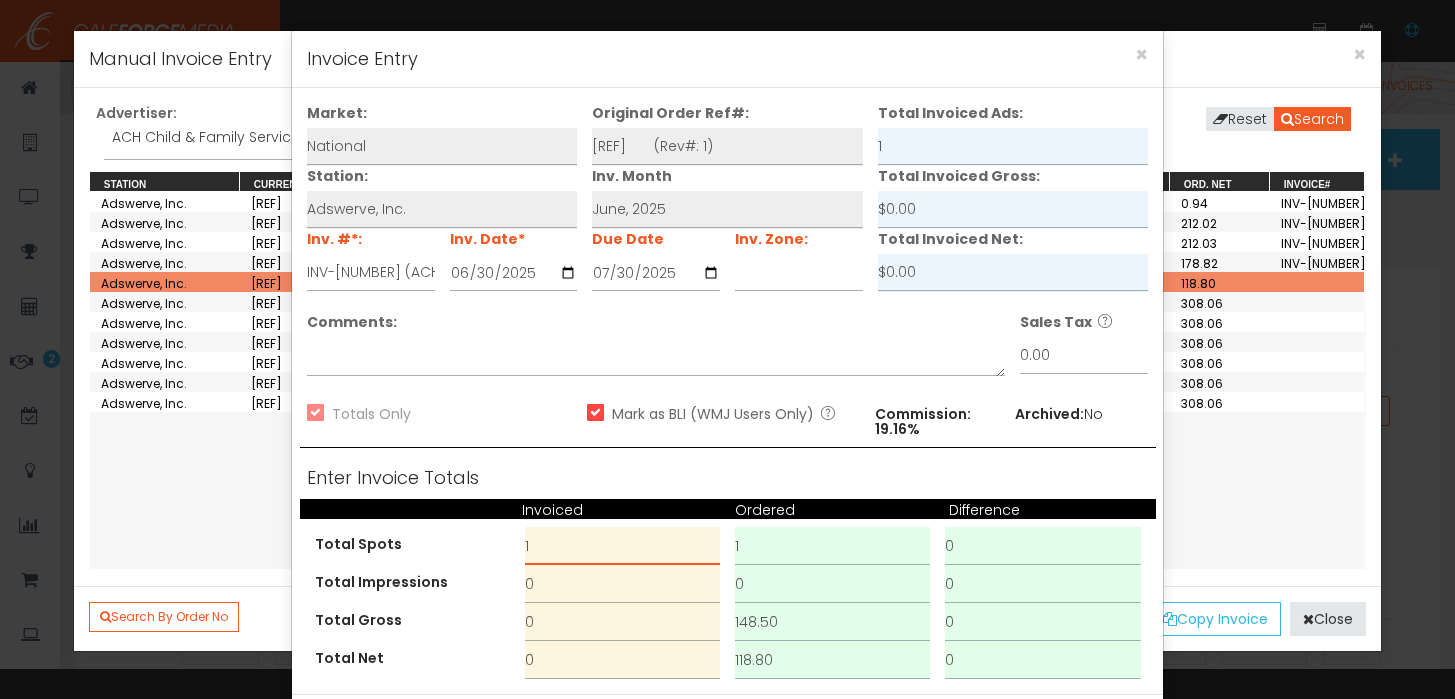 type on "1" 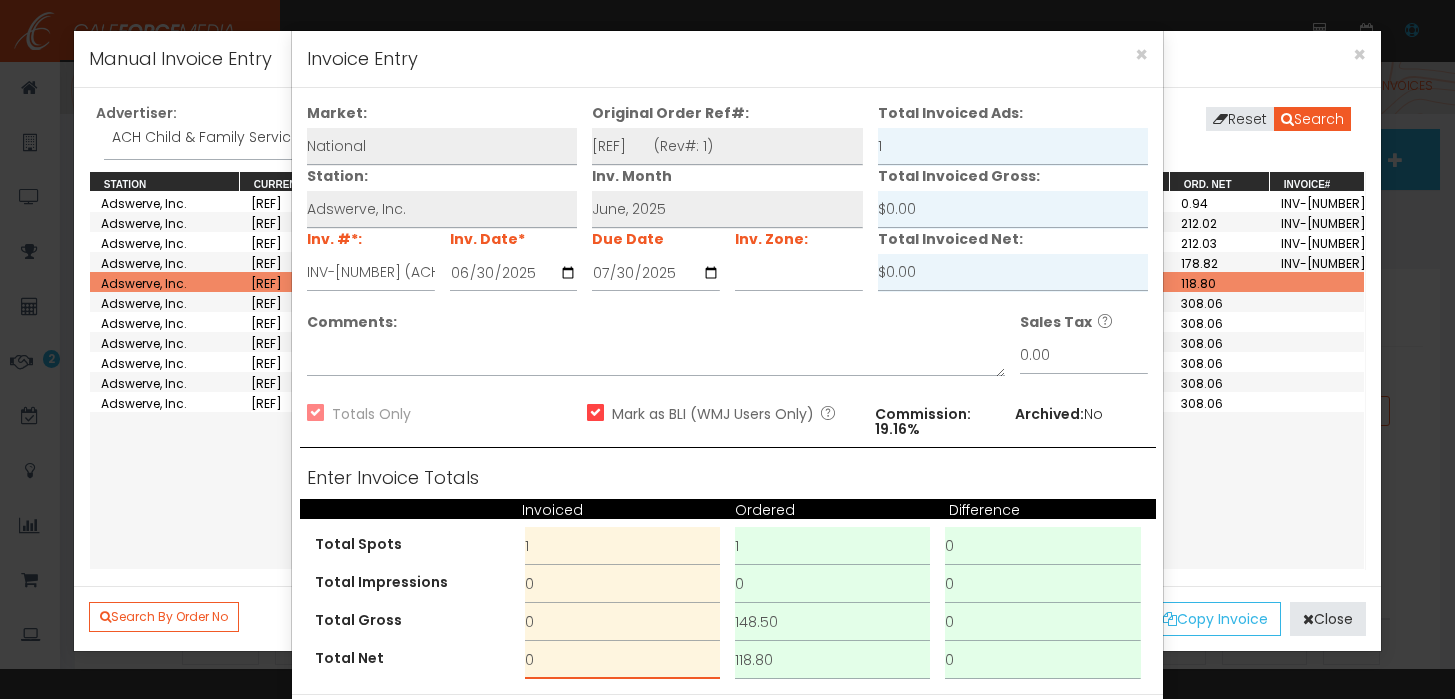 drag, startPoint x: 565, startPoint y: 659, endPoint x: 490, endPoint y: 656, distance: 75.059975 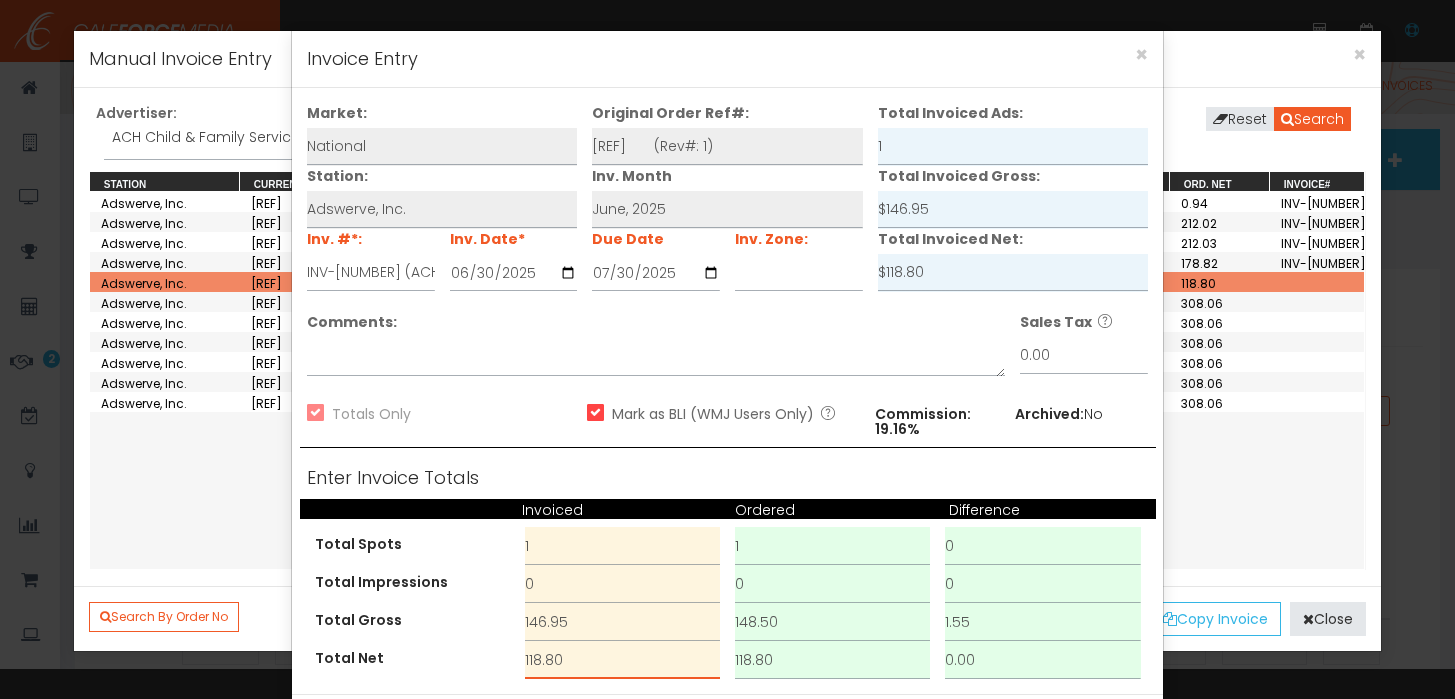 scroll, scrollTop: 87, scrollLeft: 0, axis: vertical 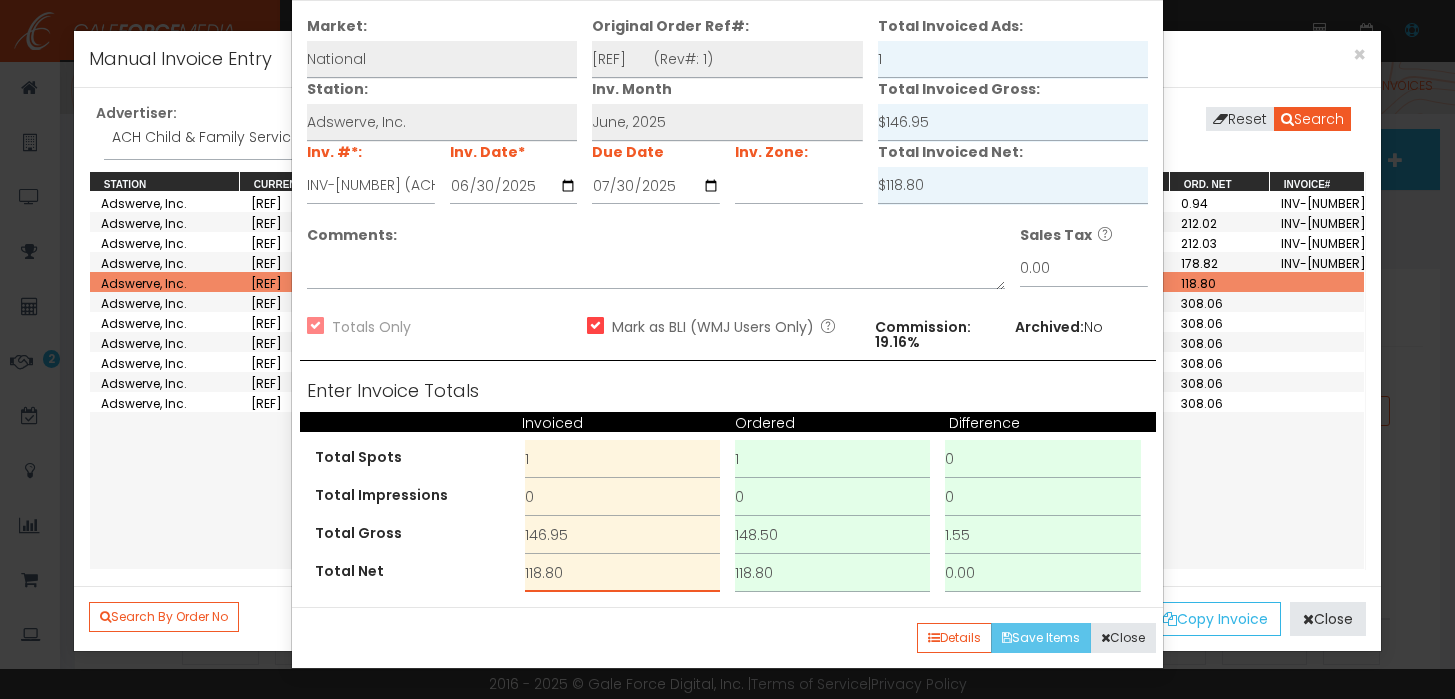 type on "118.80" 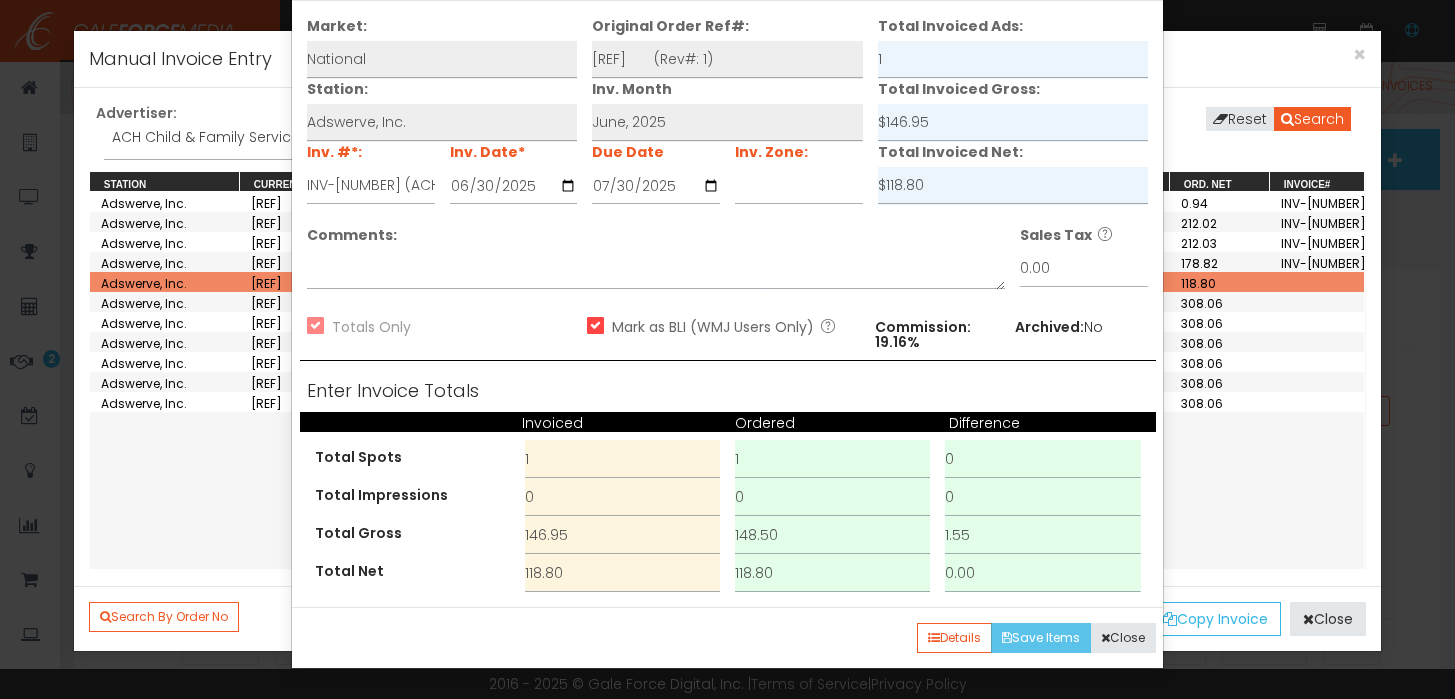 click on "Save Items" at bounding box center (1041, 638) 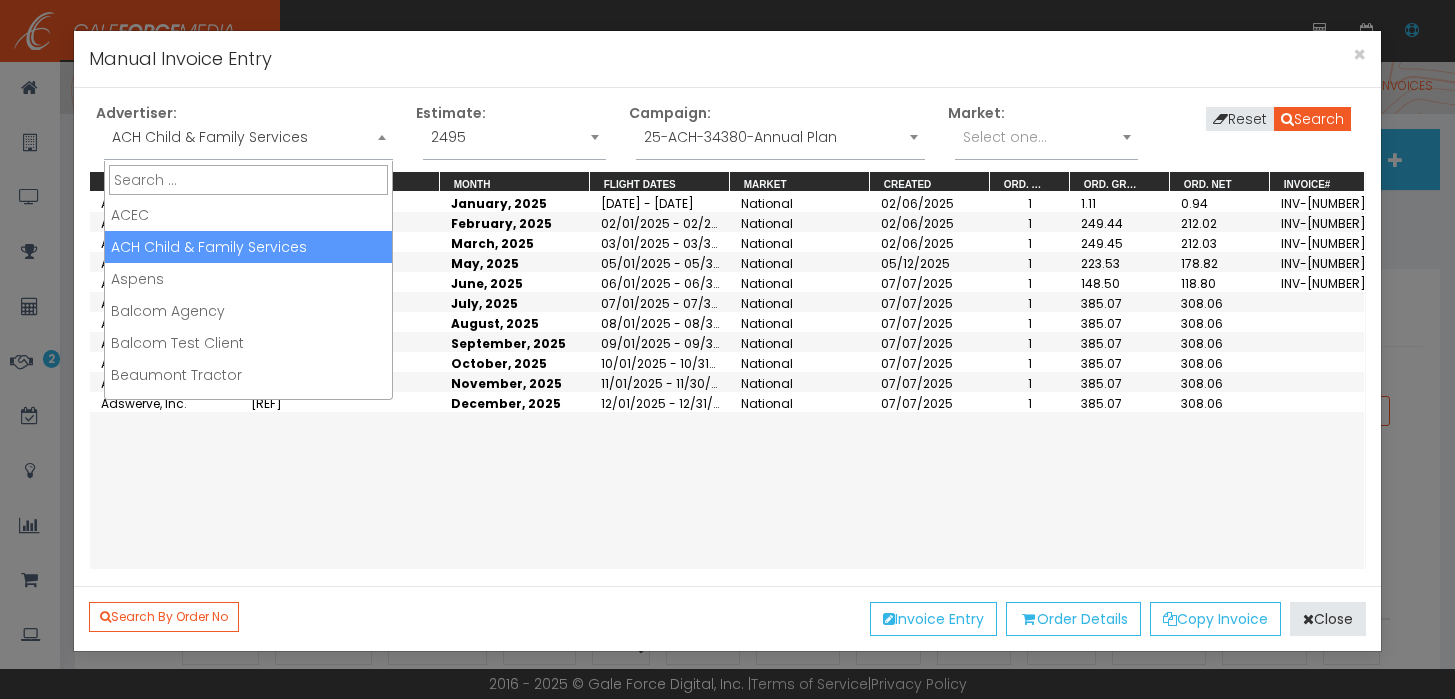 click on "ACH Child & Family Services" at bounding box center [248, 137] 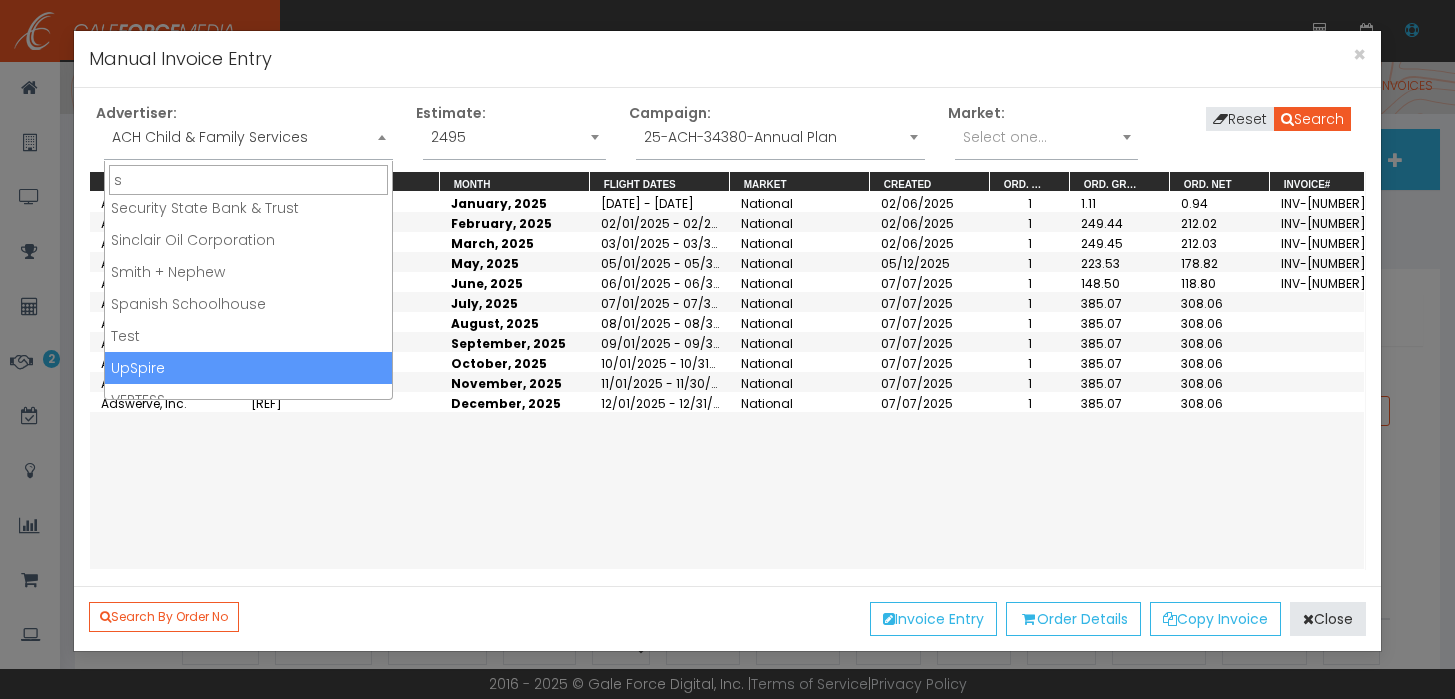 scroll, scrollTop: 899, scrollLeft: 0, axis: vertical 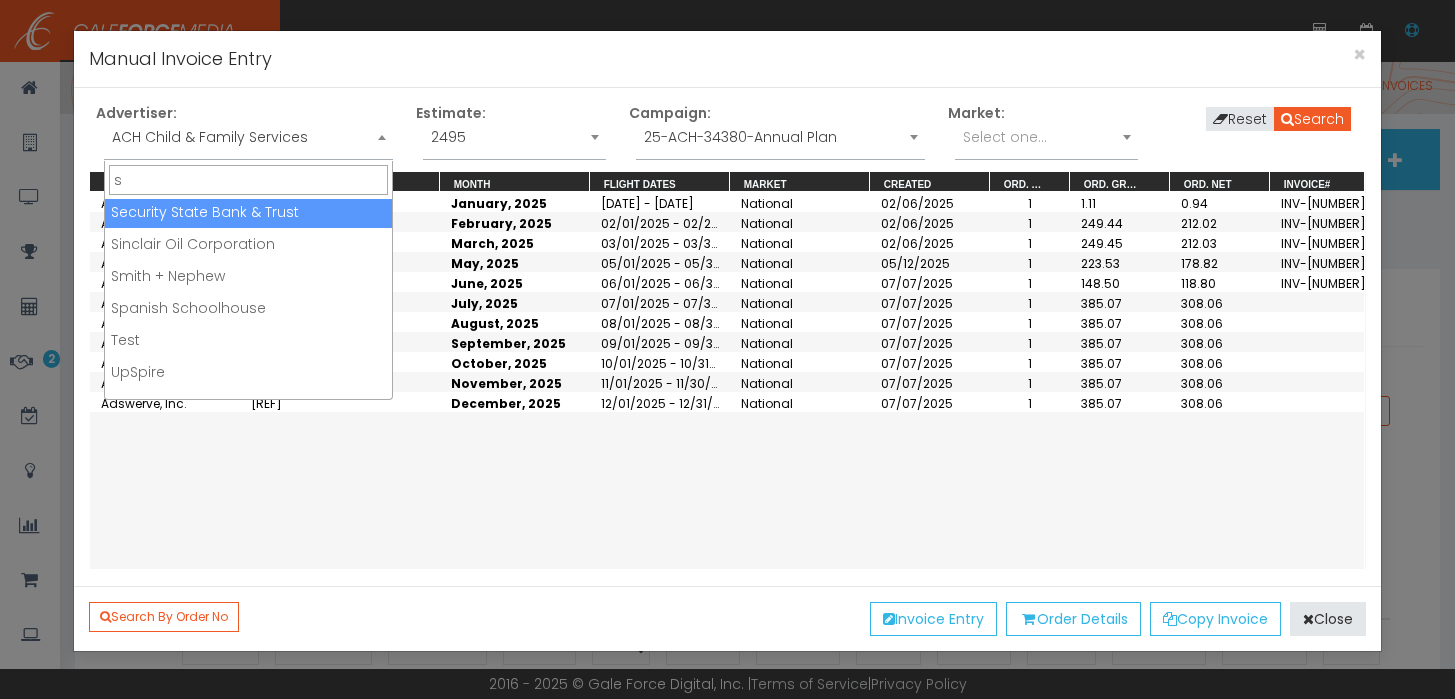 type on "s" 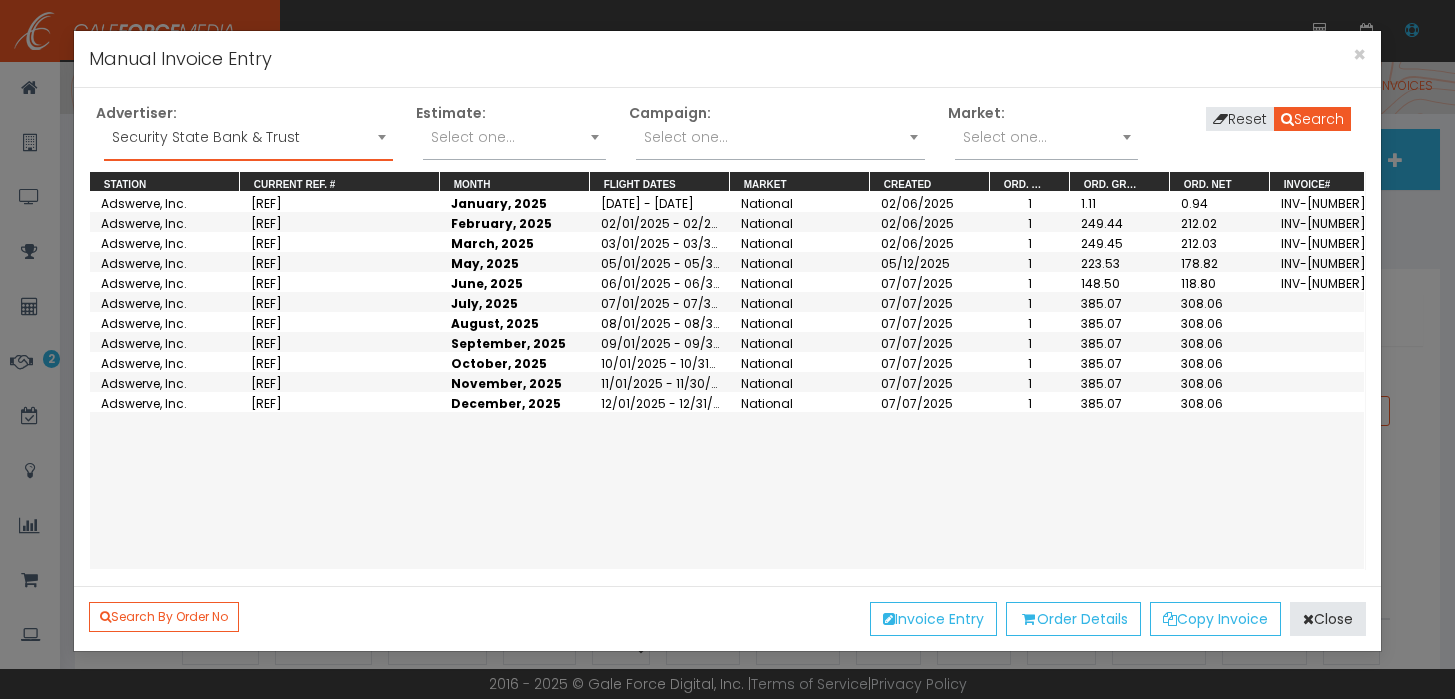 click on "Select one..." at bounding box center (780, 137) 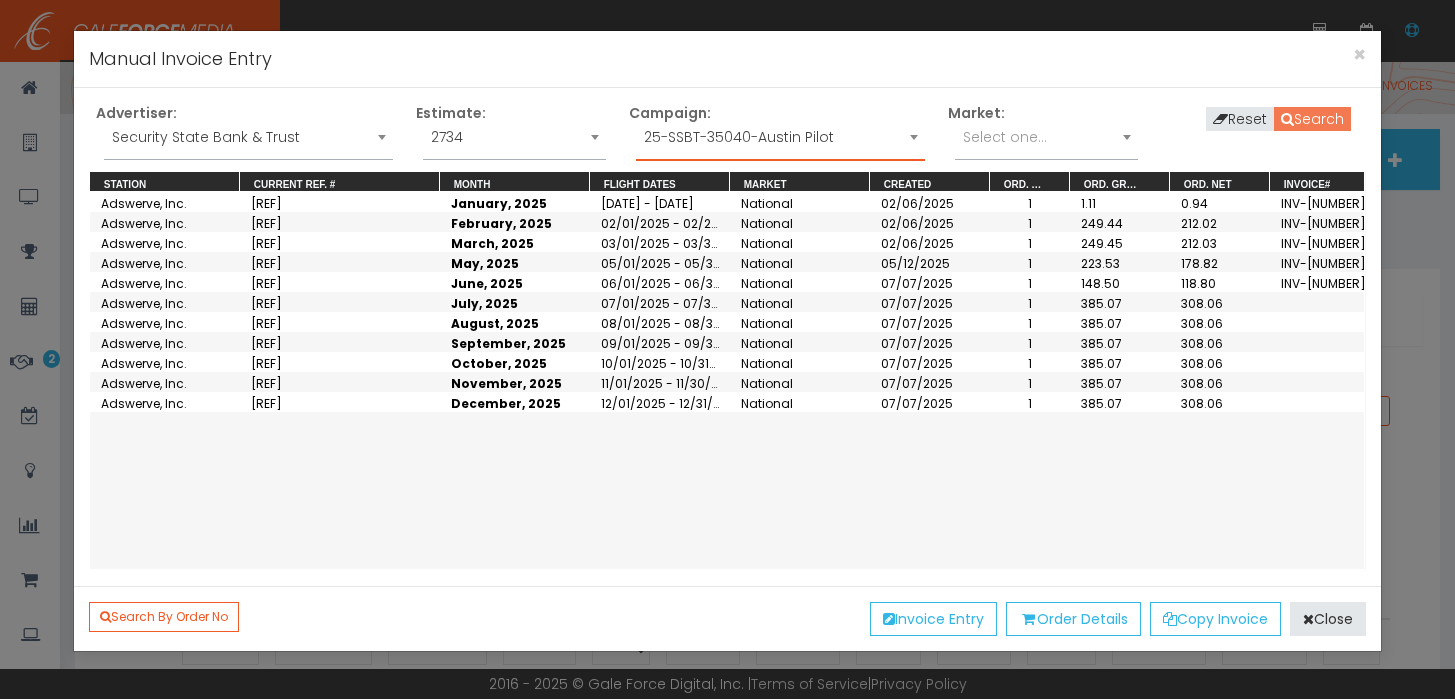 click on "Search" at bounding box center [1312, 119] 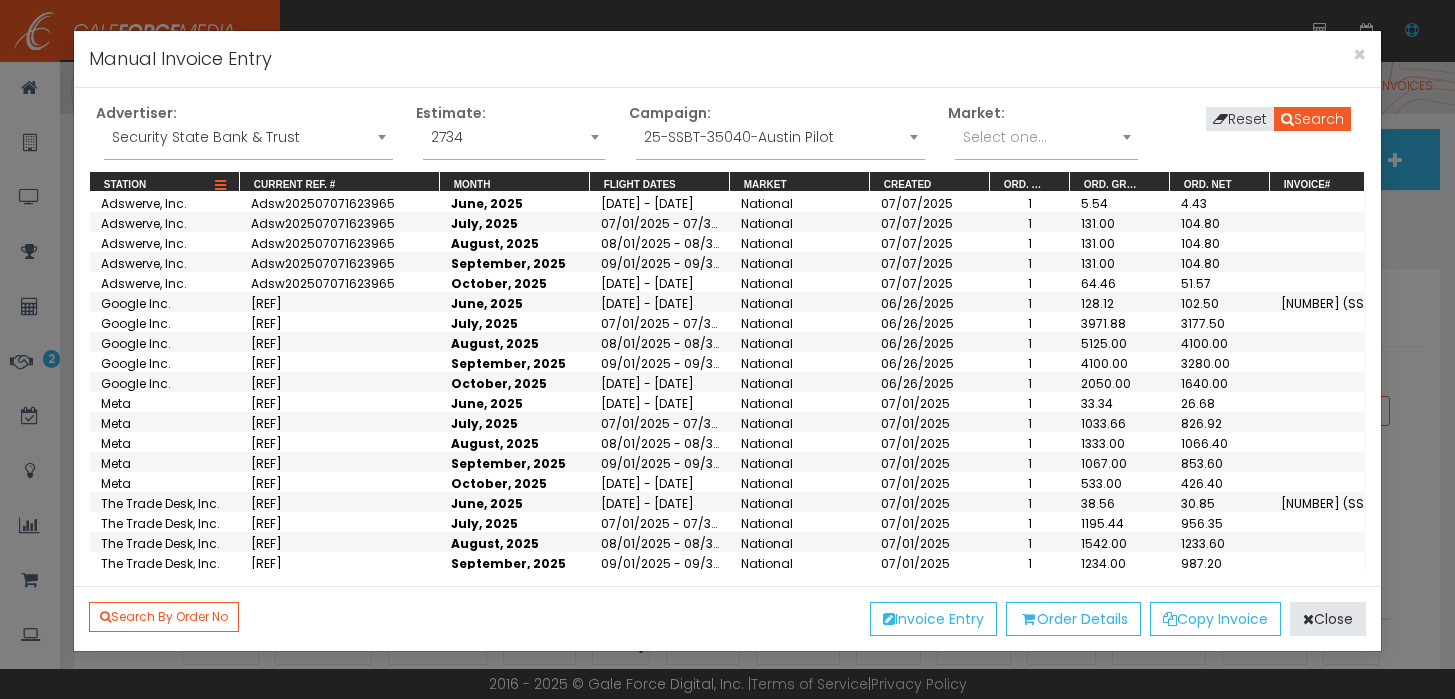 click on "Station" at bounding box center [164, 183] 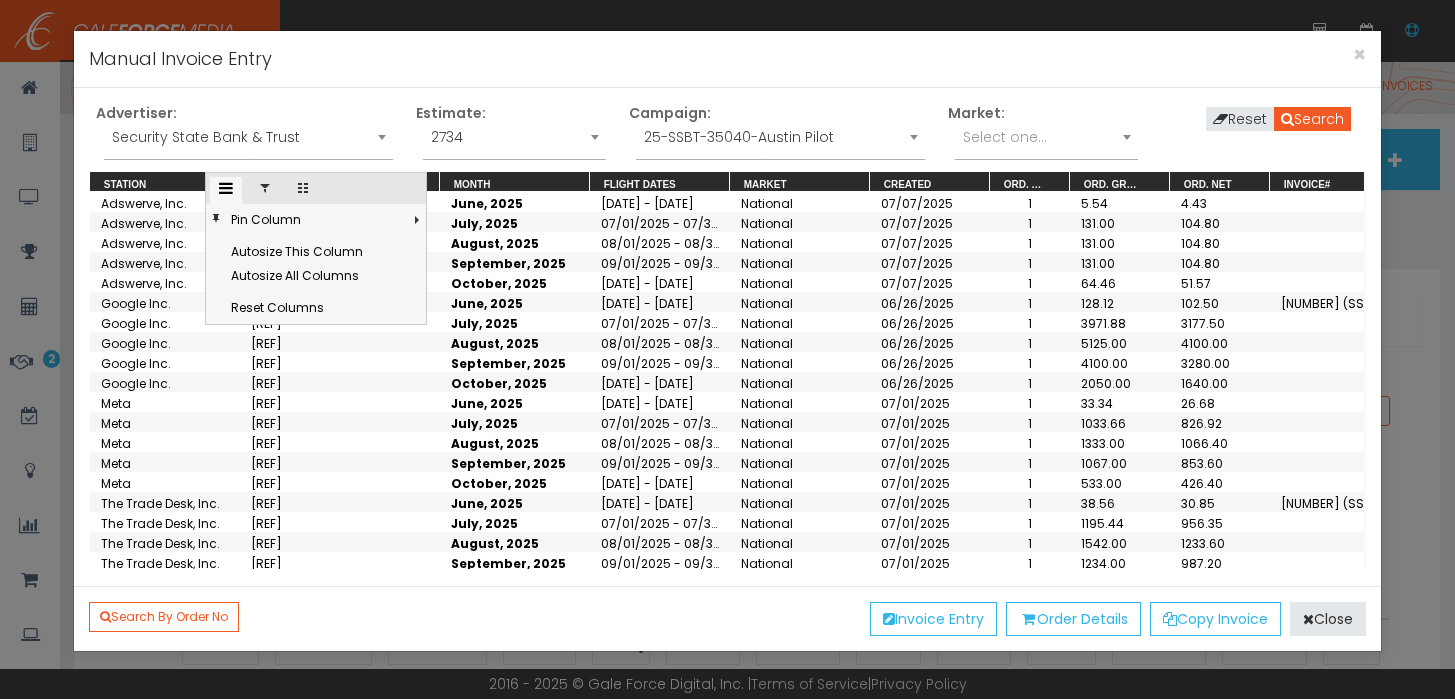 click at bounding box center [265, 190] 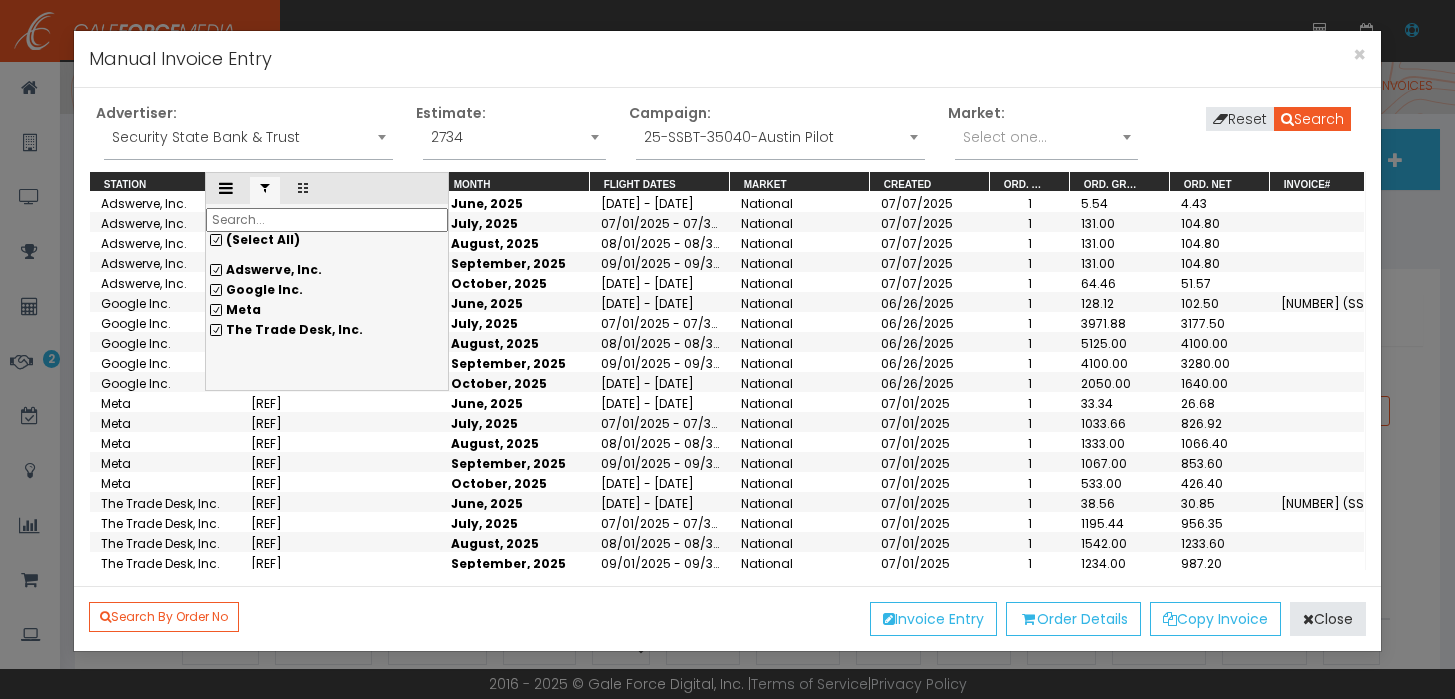 click on "(Select All)" at bounding box center (327, 240) 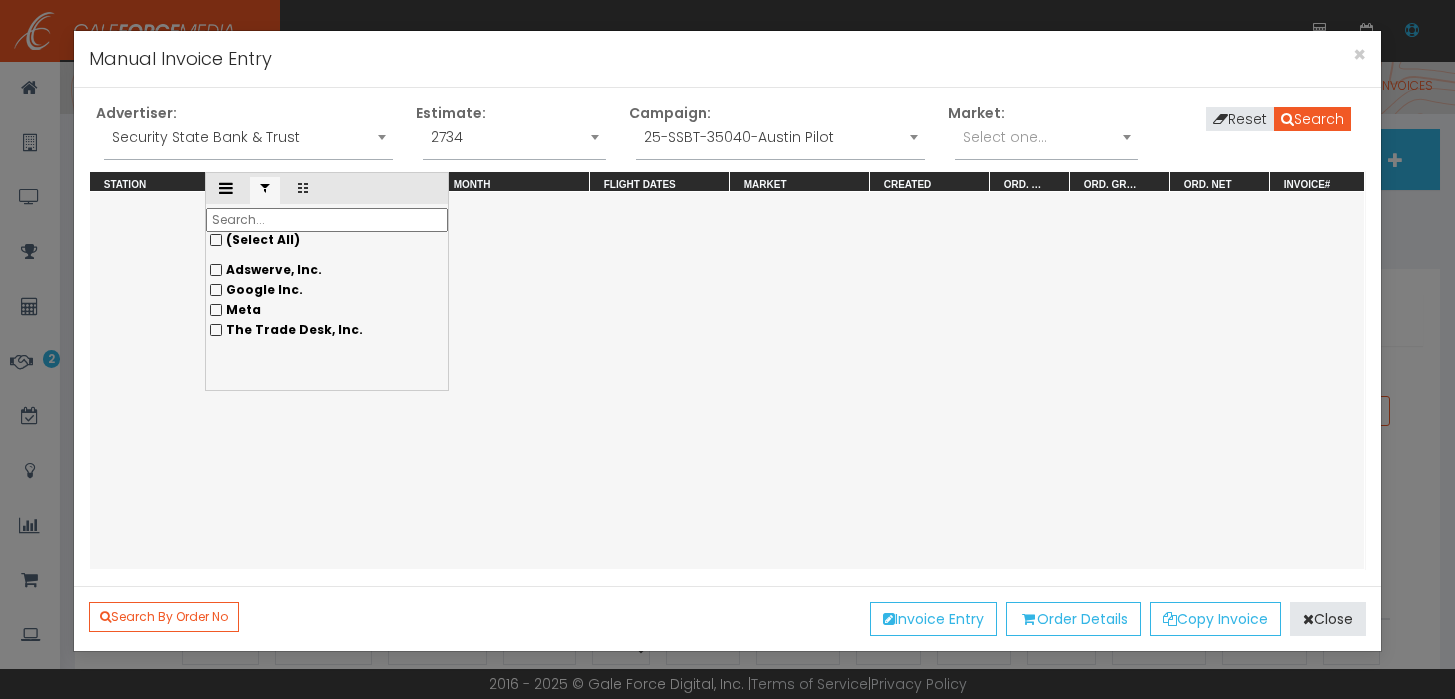 click on "Adswerve, Inc." at bounding box center [327, 270] 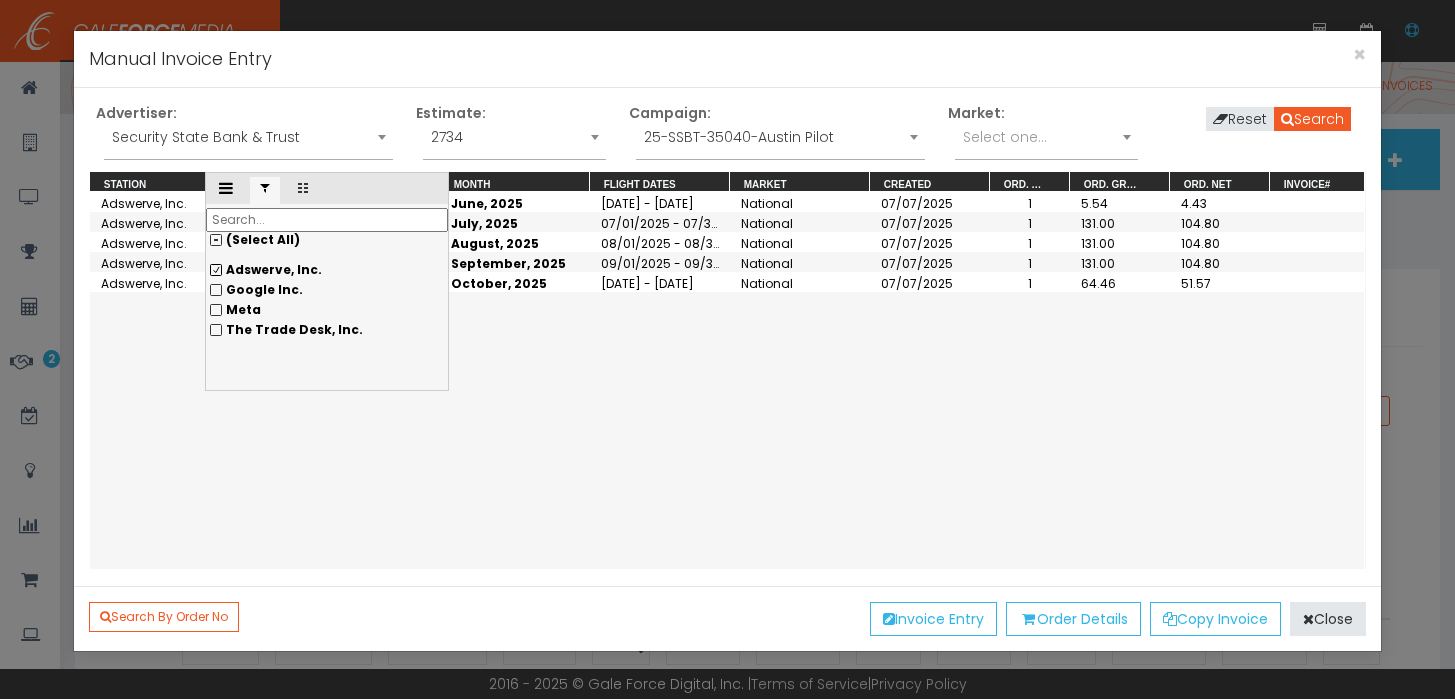click on "Adswerve, Inc. Adsw202507071623965 June, 2025 06/30/2025 - 06/30/2025 National 07/07/2025 1 5.54 4.43 Adswerve, Inc. Adsw202507071623965 July, 2025 07/01/2025 - 07/31/2025 National 07/07/2025 1 131.00 104.80 Adswerve, Inc. Adsw202507071623965 August, 2025 08/01/2025 - 08/31/2025 National 07/07/2025 1 131.00 104.80 Adswerve, Inc. Adsw202507071623965 September, 2025 09/01/2025 - 09/30/2025 National 07/07/2025 1 131.00 104.80 Adswerve, Inc. Adsw202507071623965 October, 2025 10/01/2025 - 10/19/2025 National 07/07/2025 1 64.46 51.57" at bounding box center (727, 380) 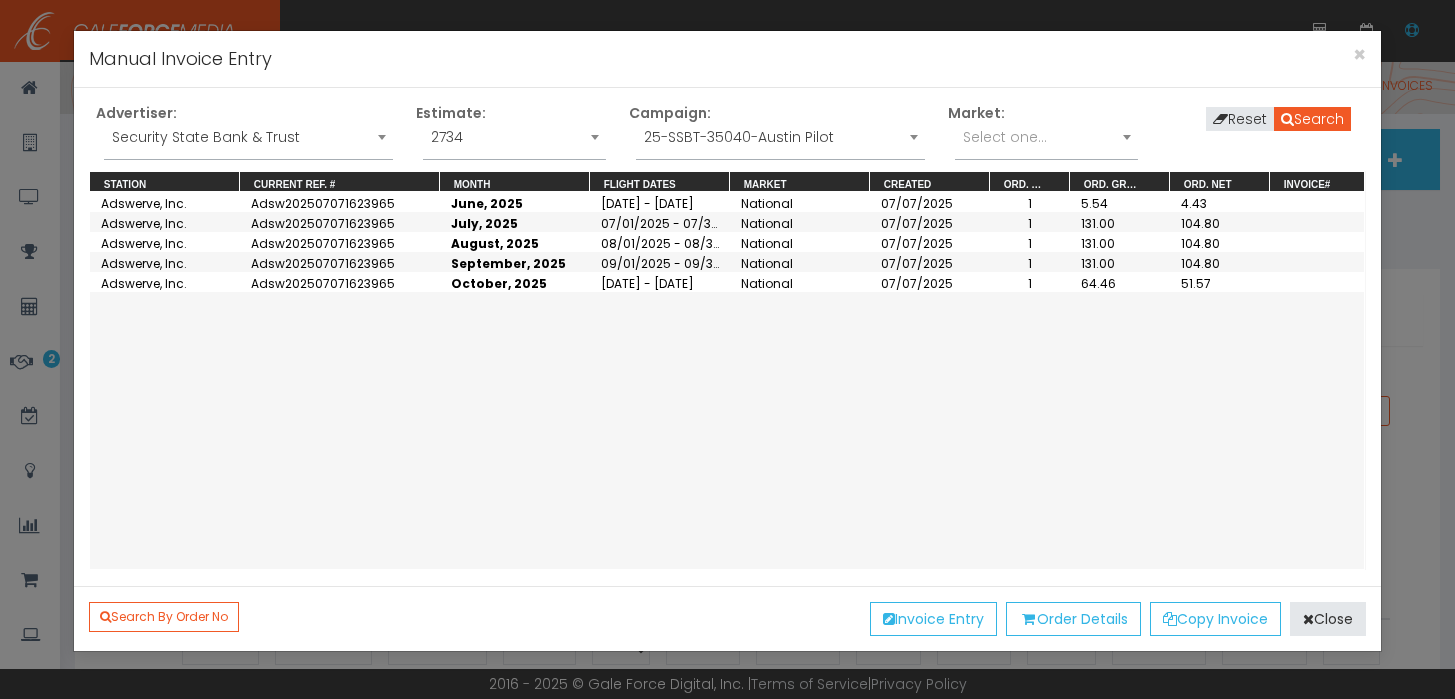 click on "06/30/2025 - 06/30/2025" at bounding box center (660, 202) 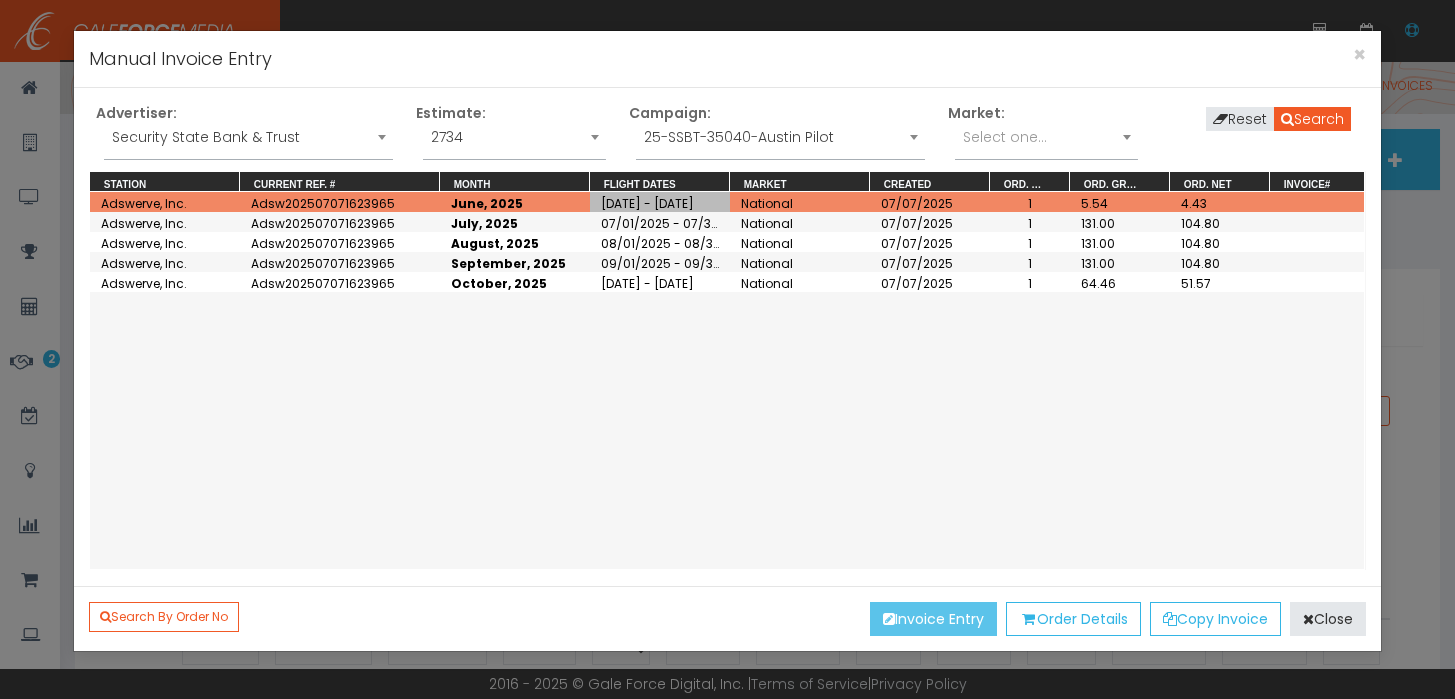 click on "Invoice Entry" at bounding box center (933, 619) 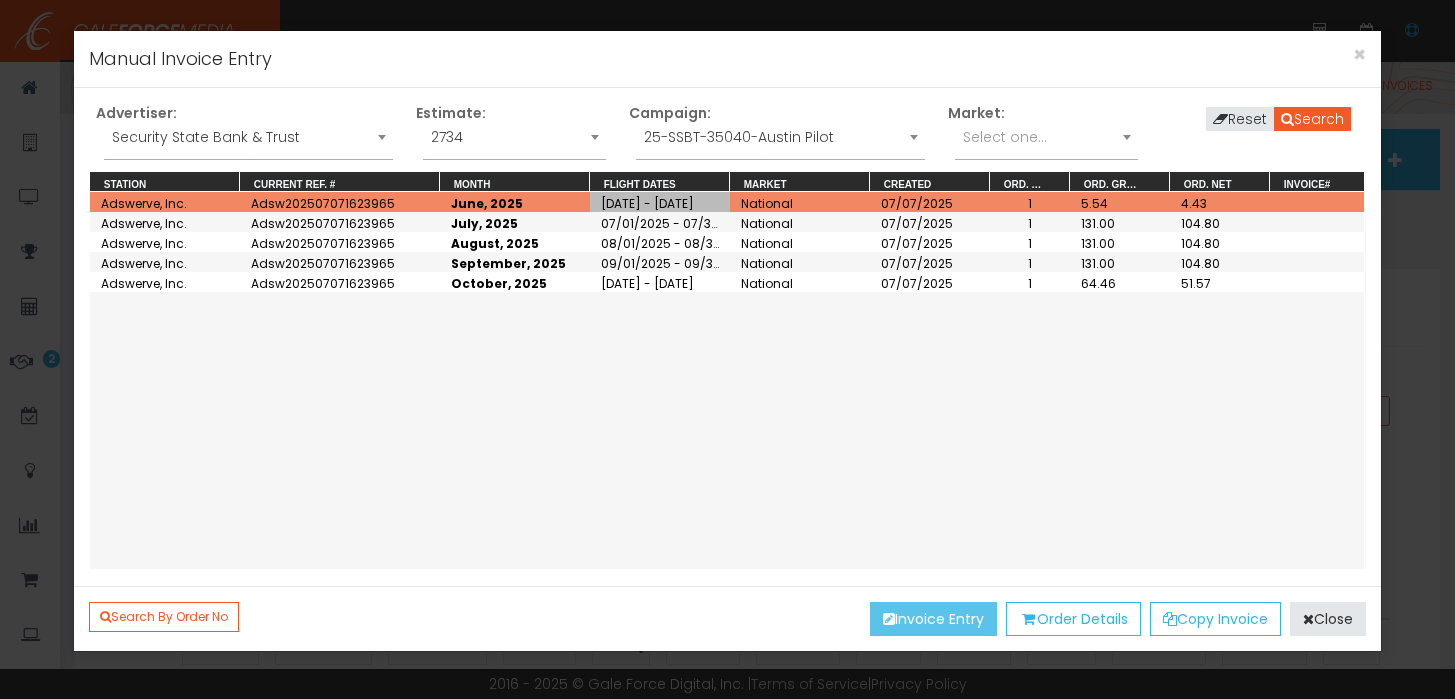 scroll, scrollTop: 0, scrollLeft: 0, axis: both 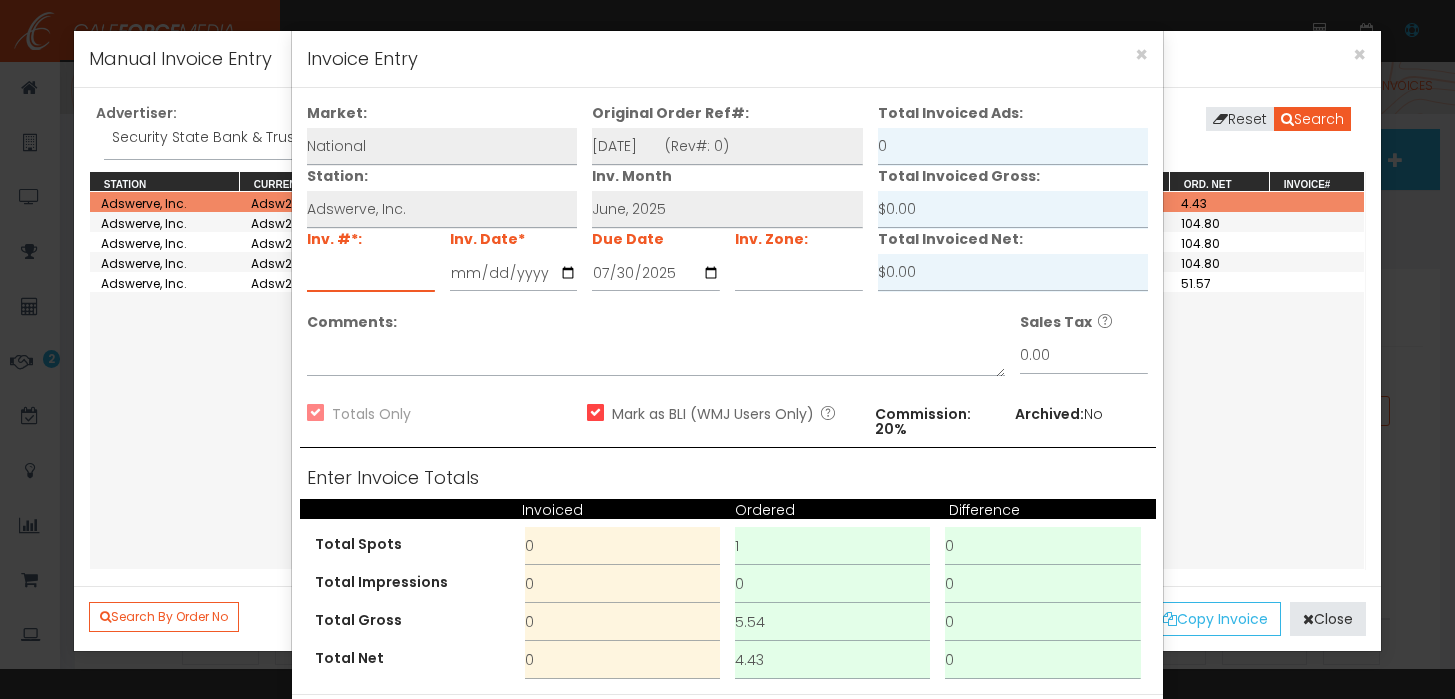 paste on "INV-4260914" 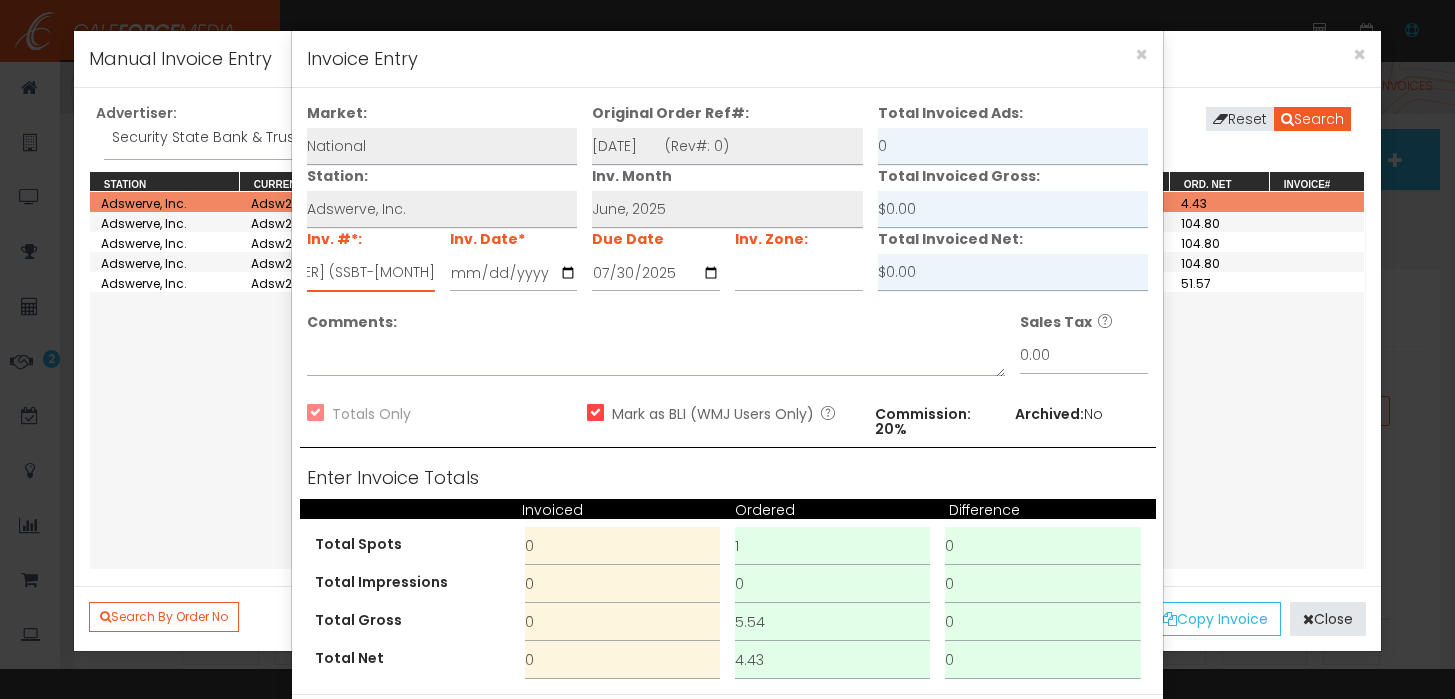 scroll, scrollTop: 0, scrollLeft: 82, axis: horizontal 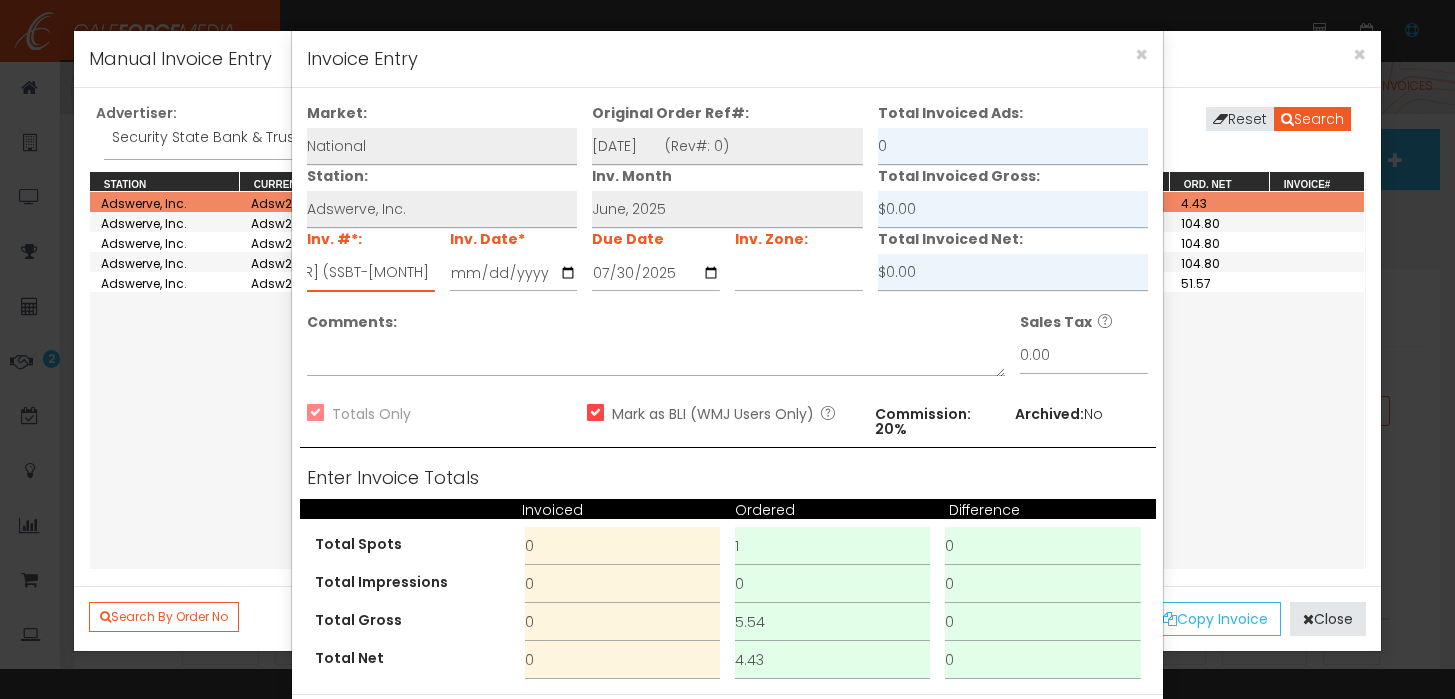 type on "INV-4260914 (SSBT-[MONTH] [YEAR])" 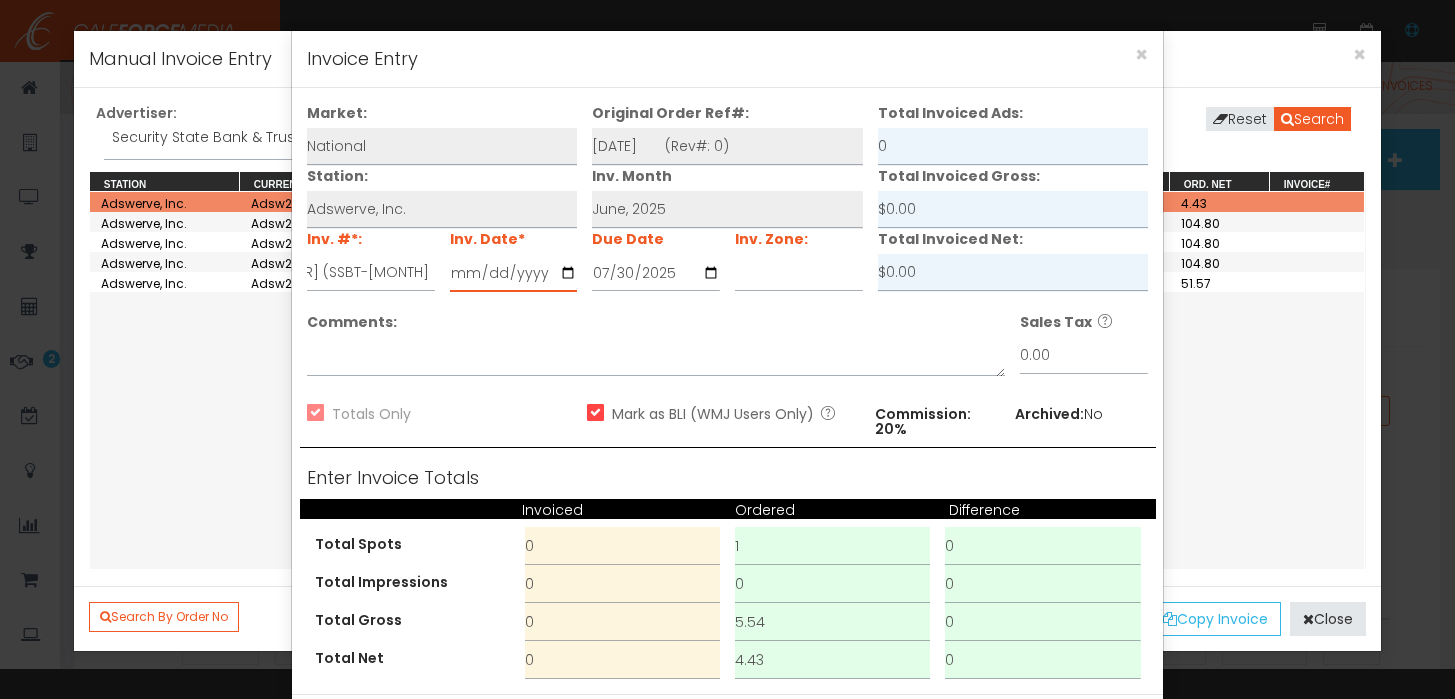 scroll, scrollTop: 0, scrollLeft: 0, axis: both 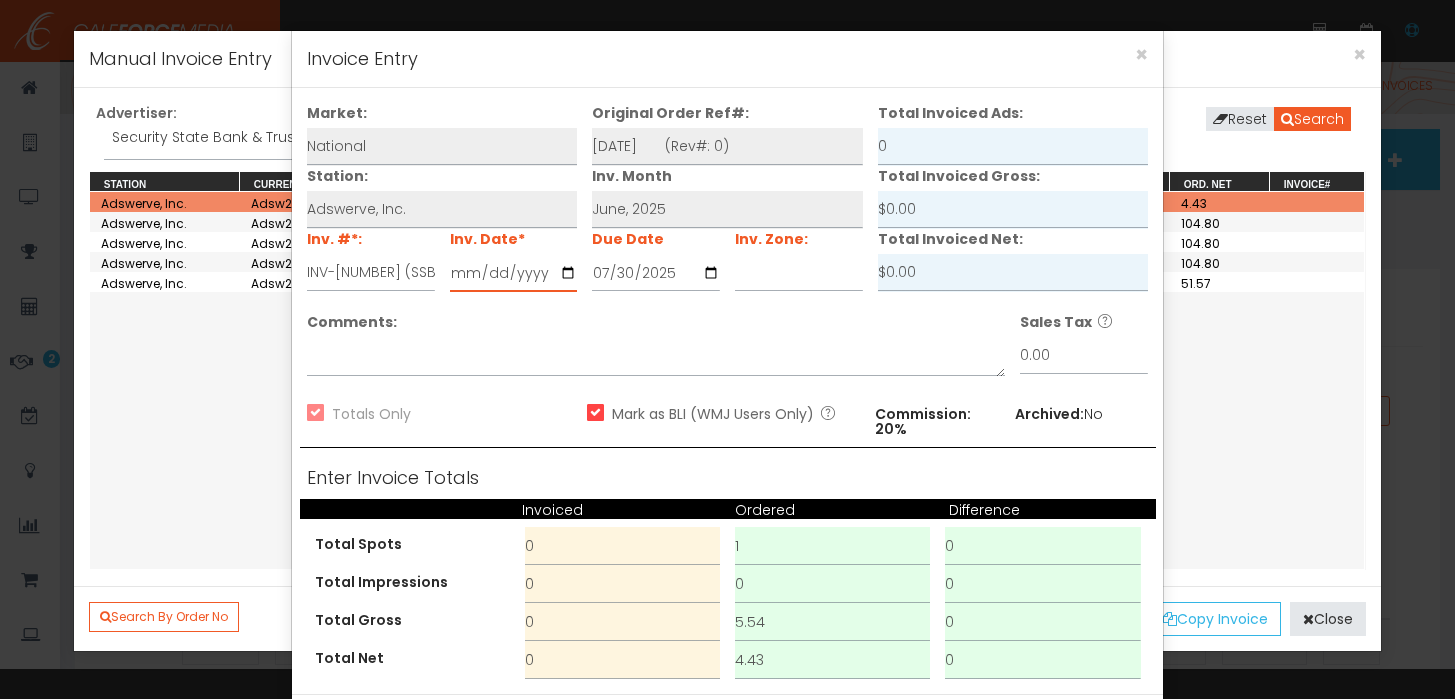 type on "2025-06-30" 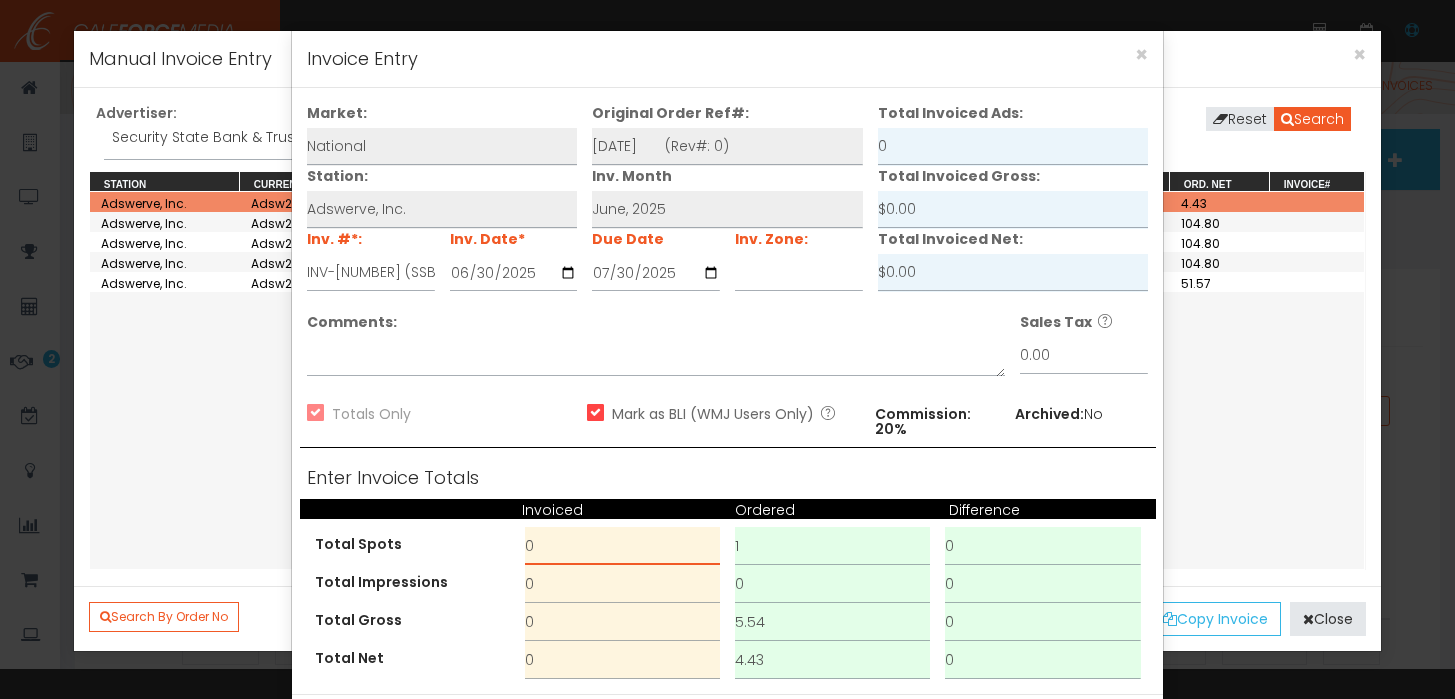 drag, startPoint x: 595, startPoint y: 552, endPoint x: 438, endPoint y: 545, distance: 157.15598 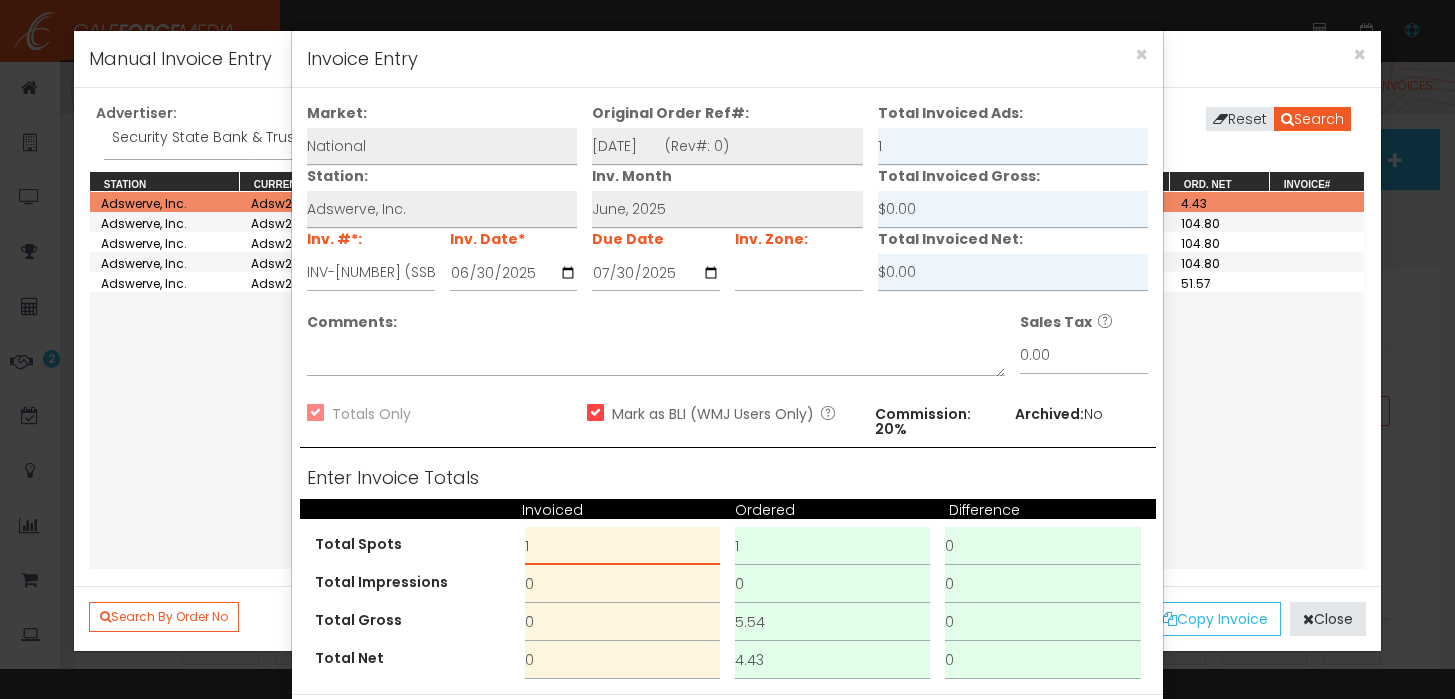 type on "1" 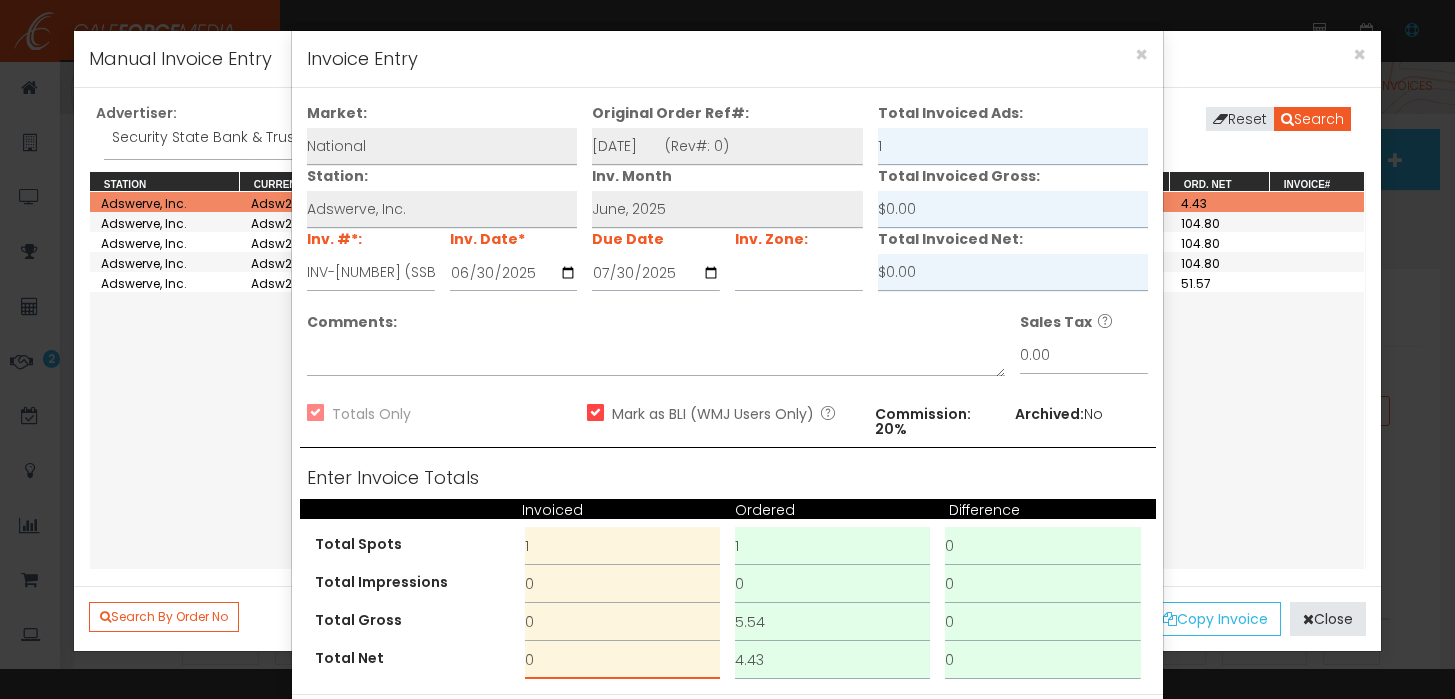 drag, startPoint x: 576, startPoint y: 658, endPoint x: 261, endPoint y: 658, distance: 315 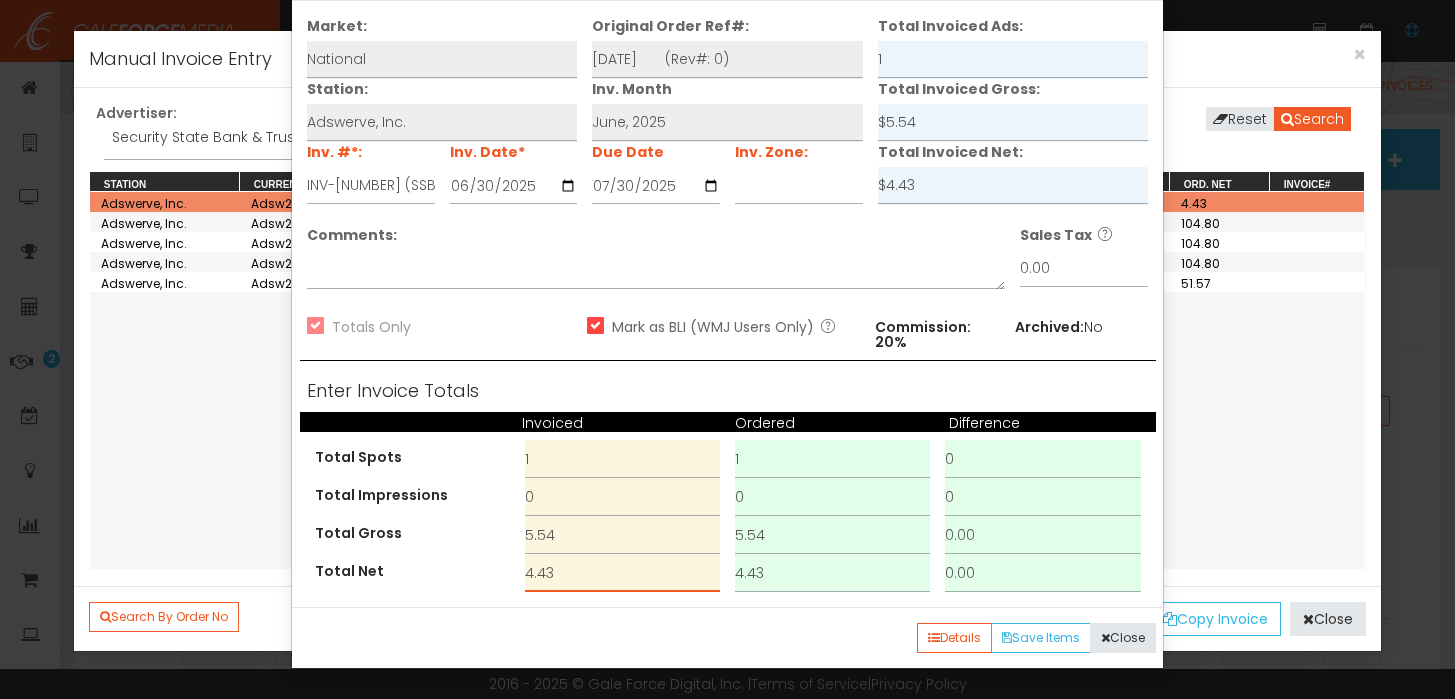 scroll, scrollTop: 86, scrollLeft: 0, axis: vertical 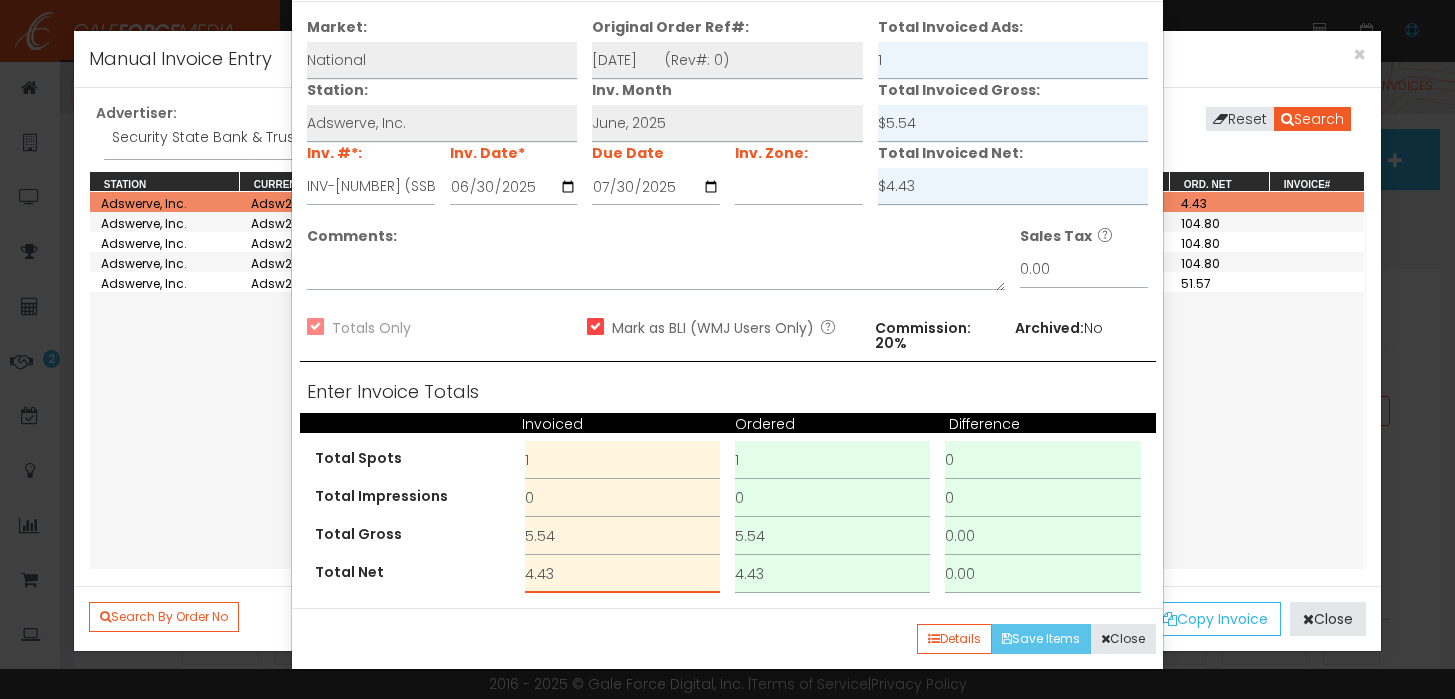 type on "4.43" 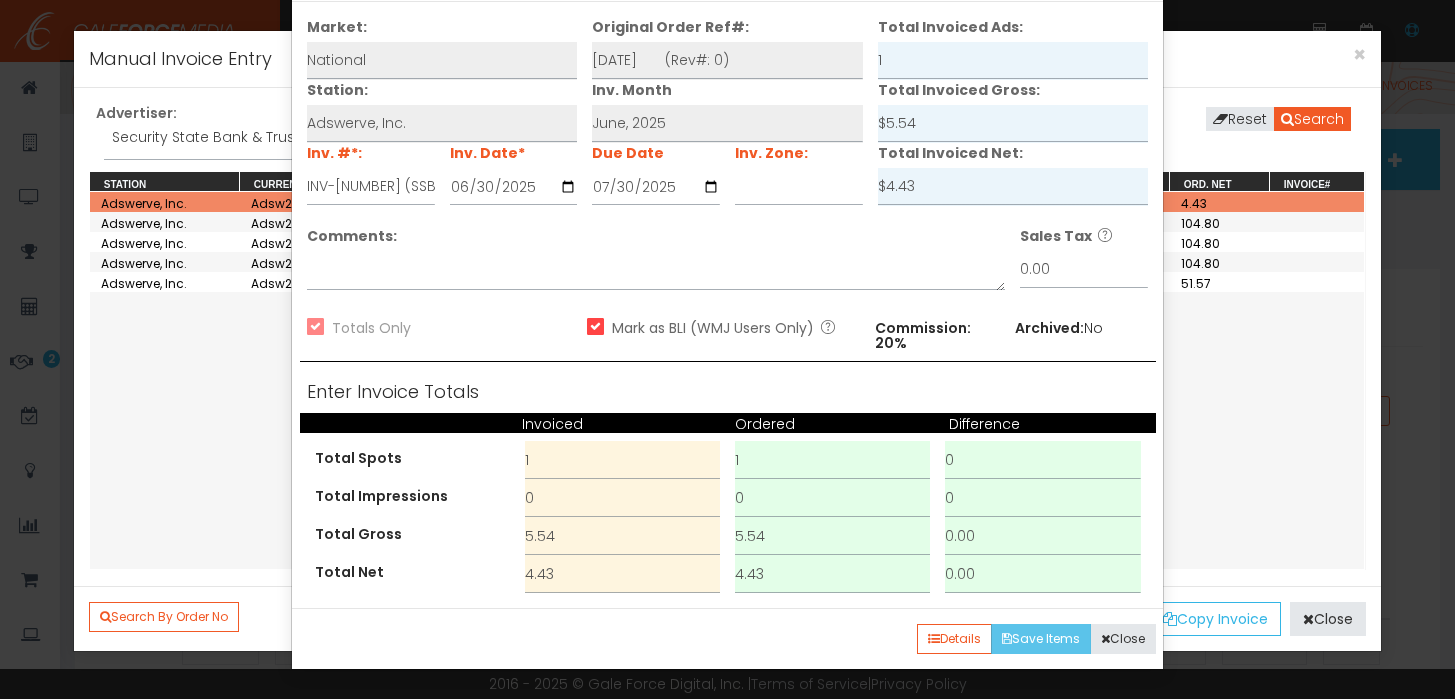 click on "Save Items" at bounding box center (1041, 639) 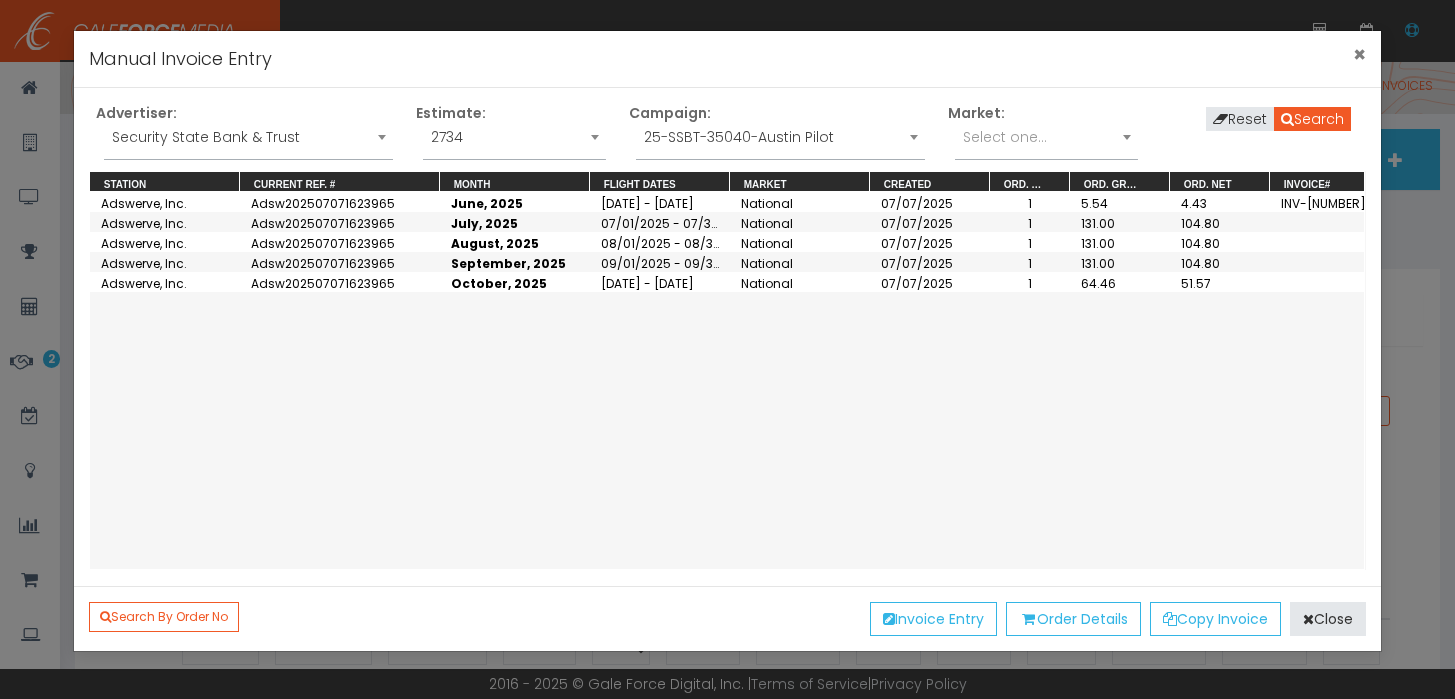 click on "×" at bounding box center (1359, 54) 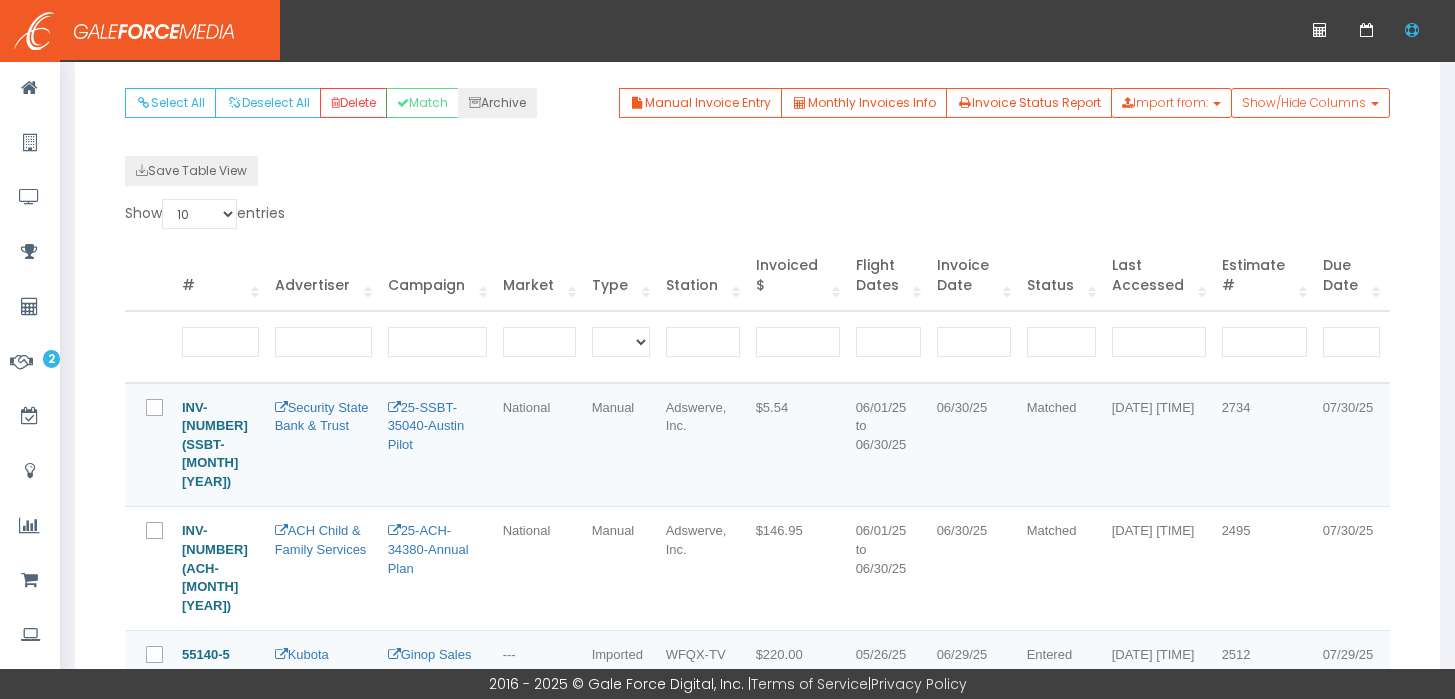 scroll, scrollTop: 300, scrollLeft: 0, axis: vertical 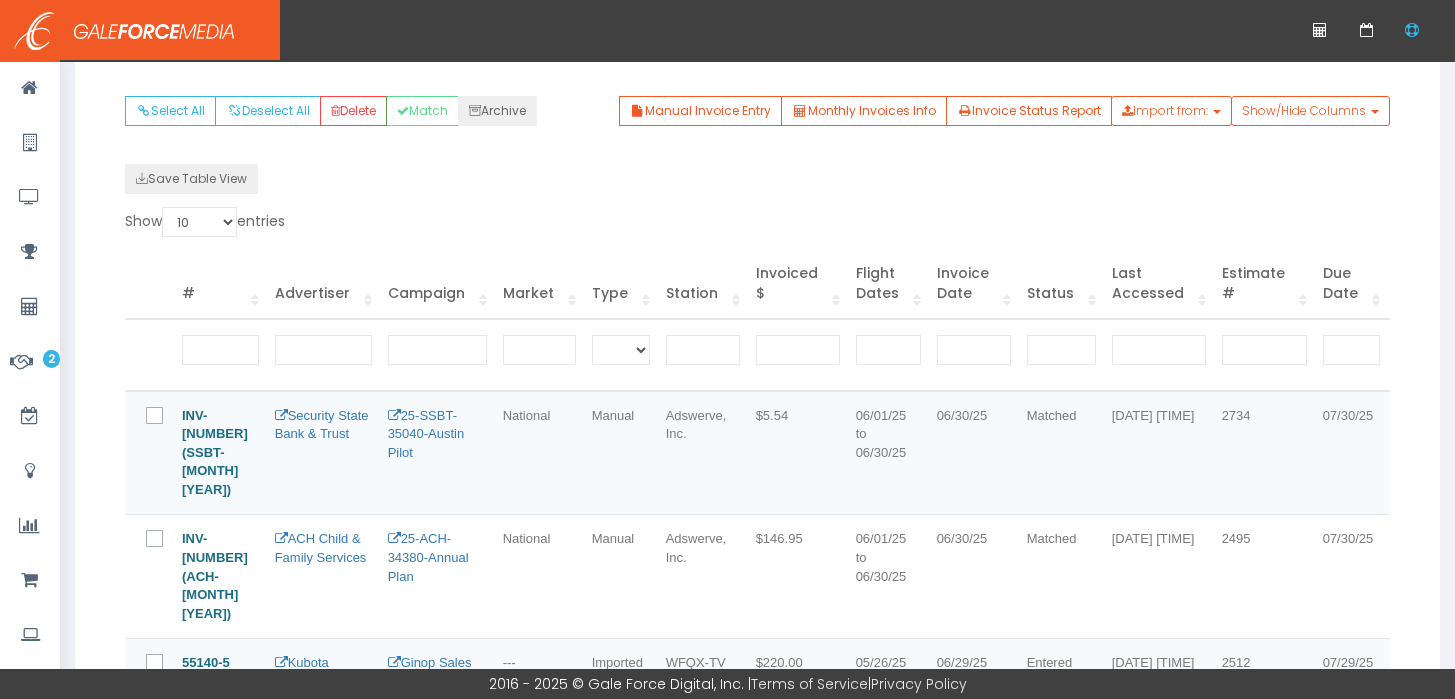 click at bounding box center (166, 417) 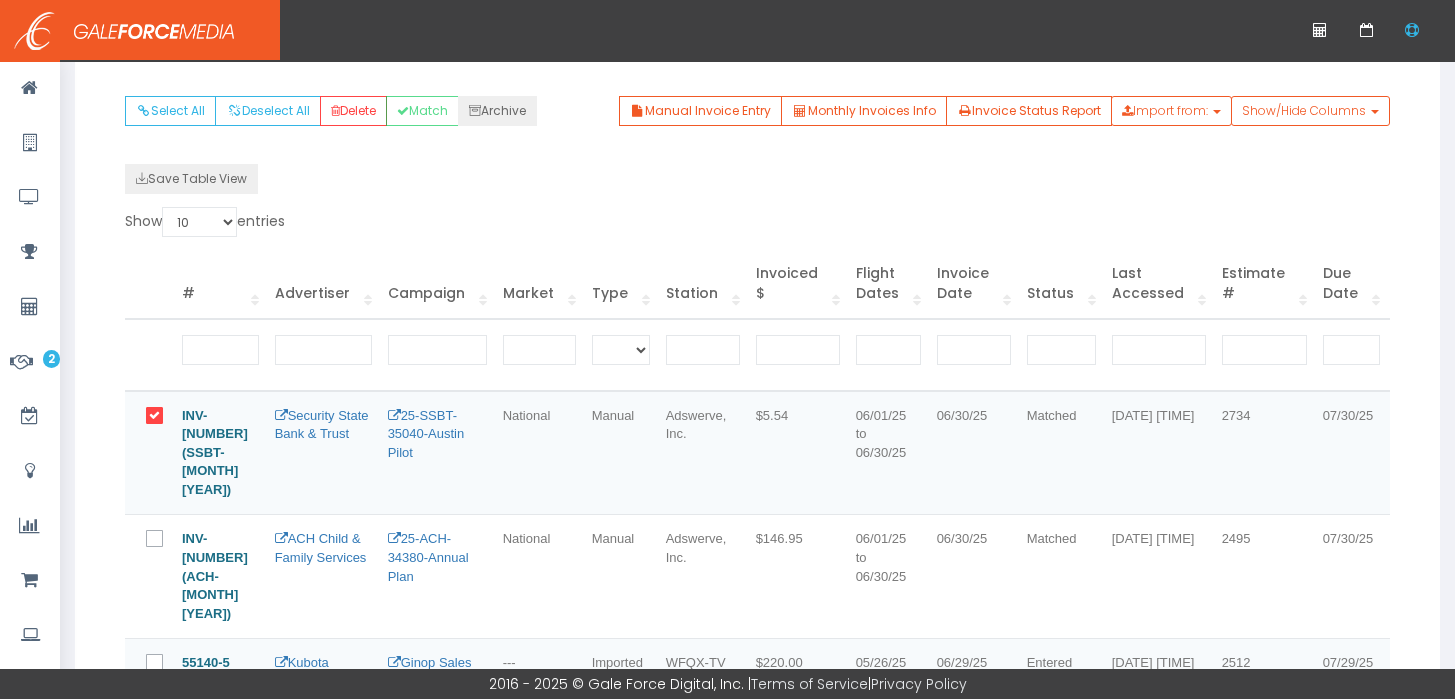 click at bounding box center [159, 546] 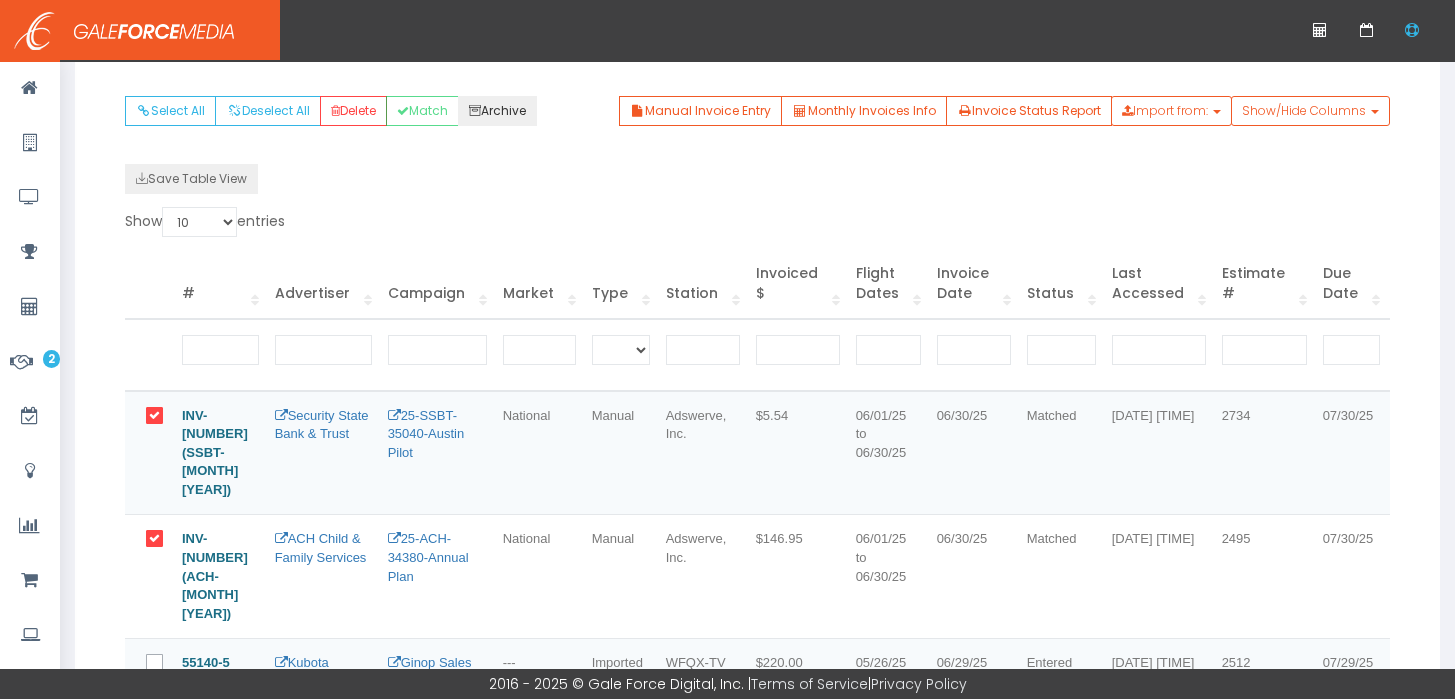 click on "Archive" at bounding box center (497, 111) 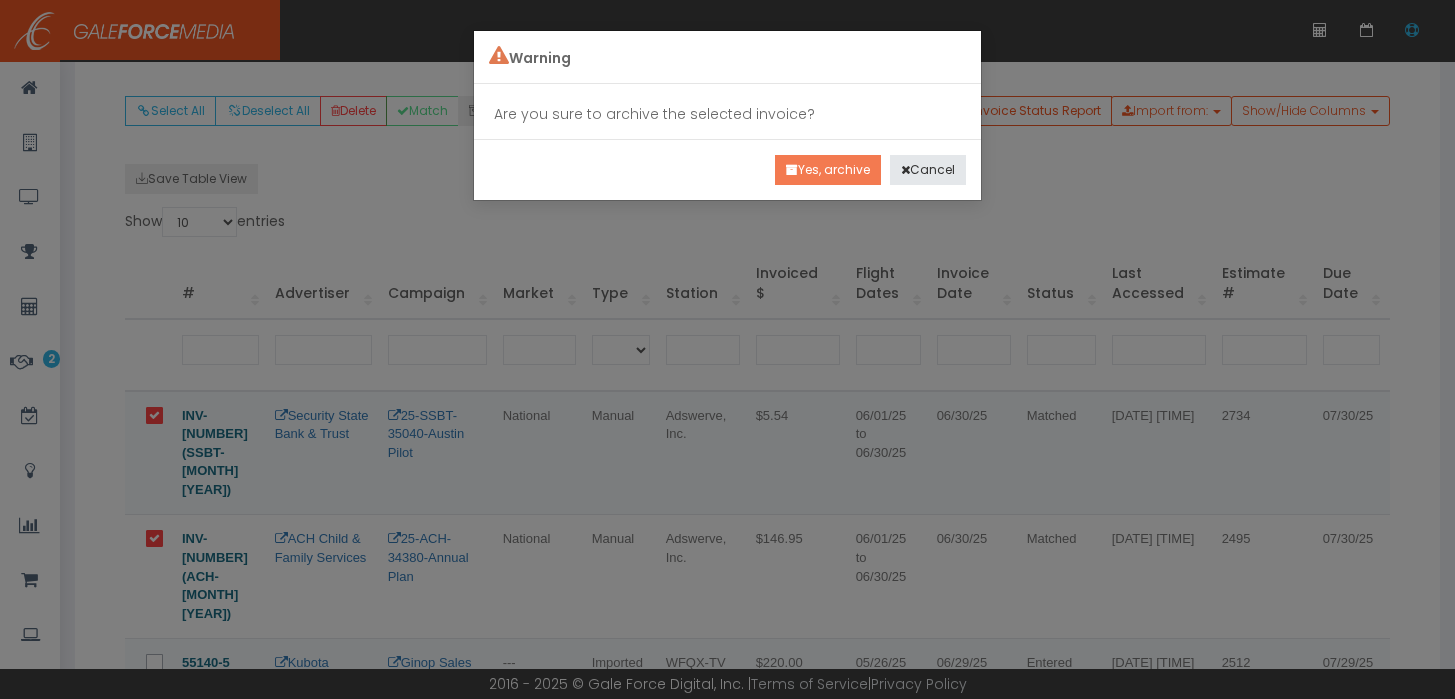 click on "Yes, archive" at bounding box center [828, 170] 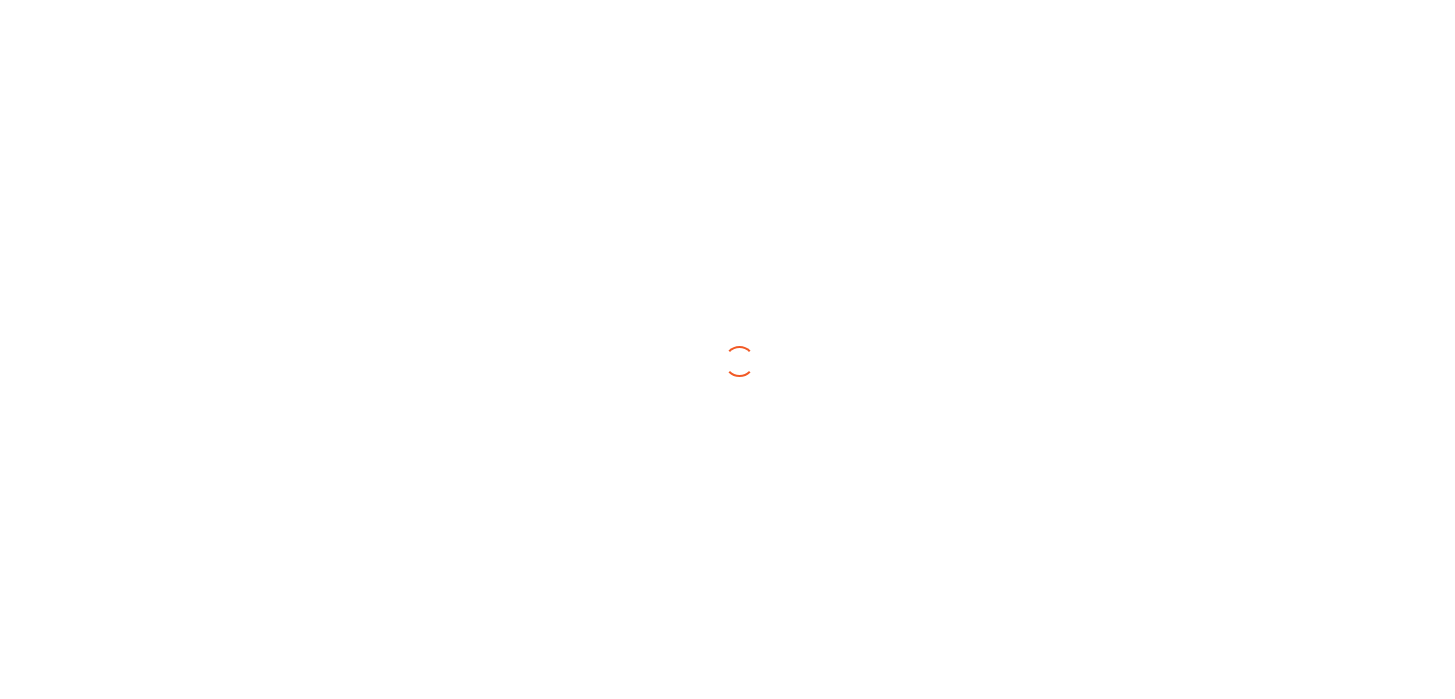 scroll, scrollTop: 0, scrollLeft: 0, axis: both 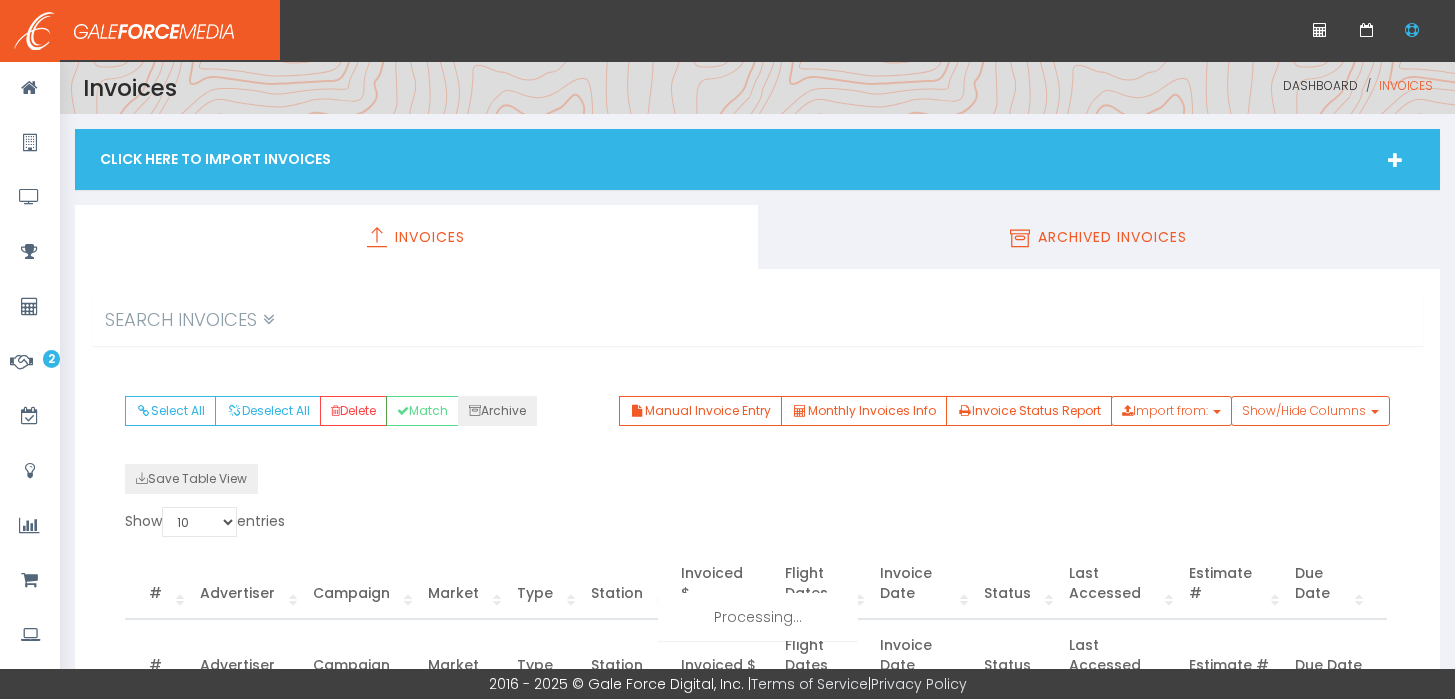 click on "Archived Invoices" at bounding box center (1099, 237) 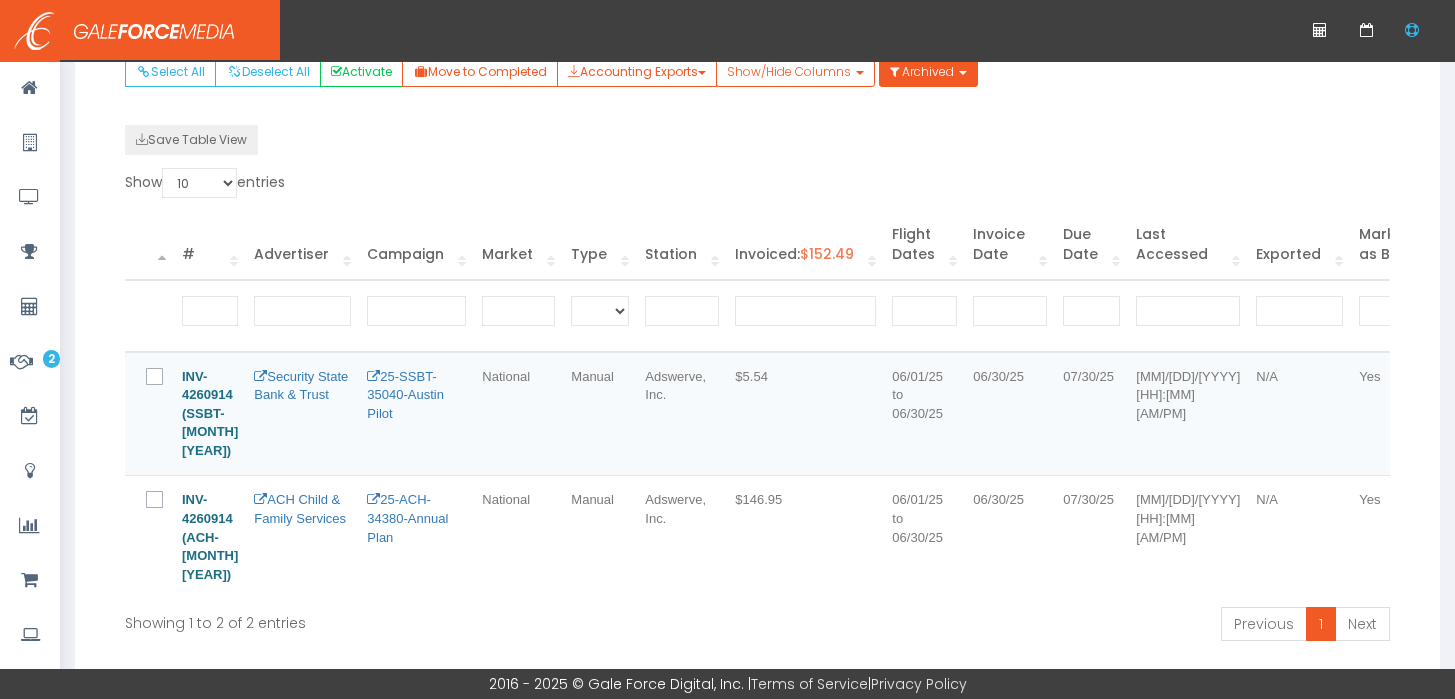 scroll, scrollTop: 395, scrollLeft: 0, axis: vertical 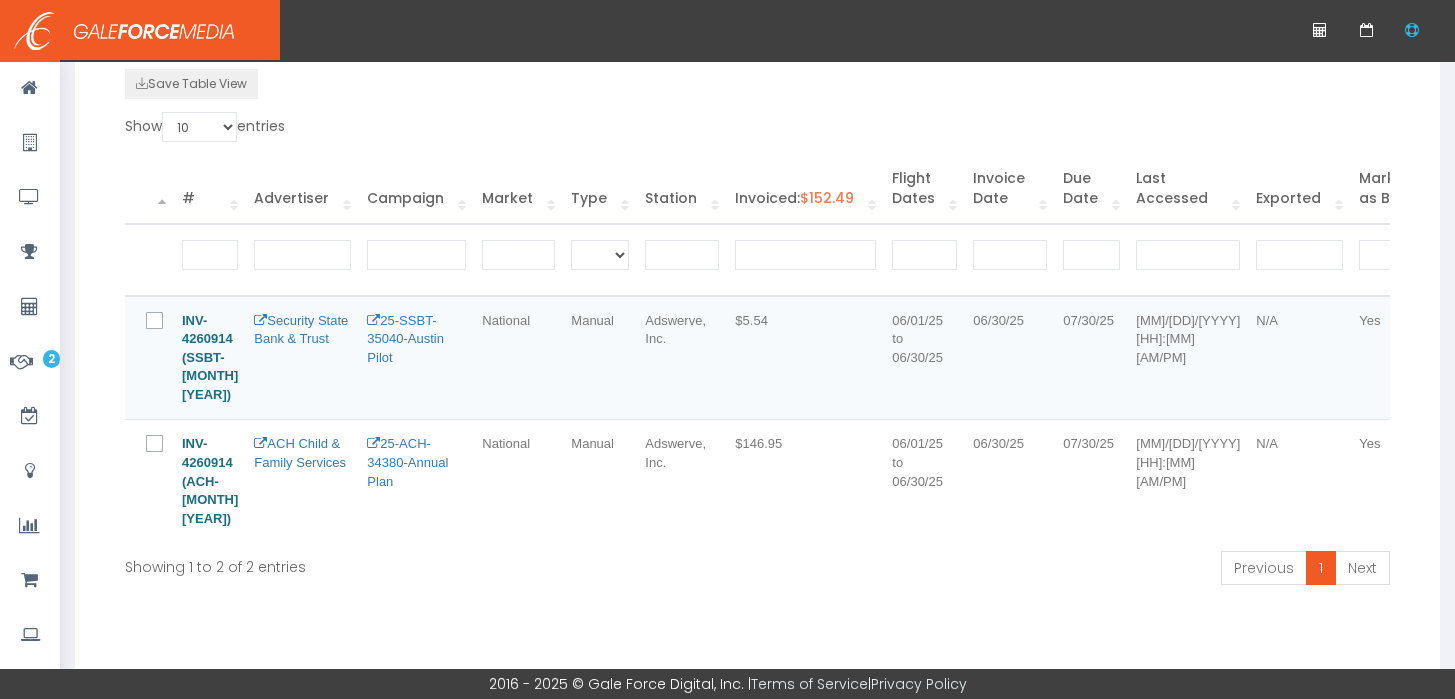 click at bounding box center [159, 451] 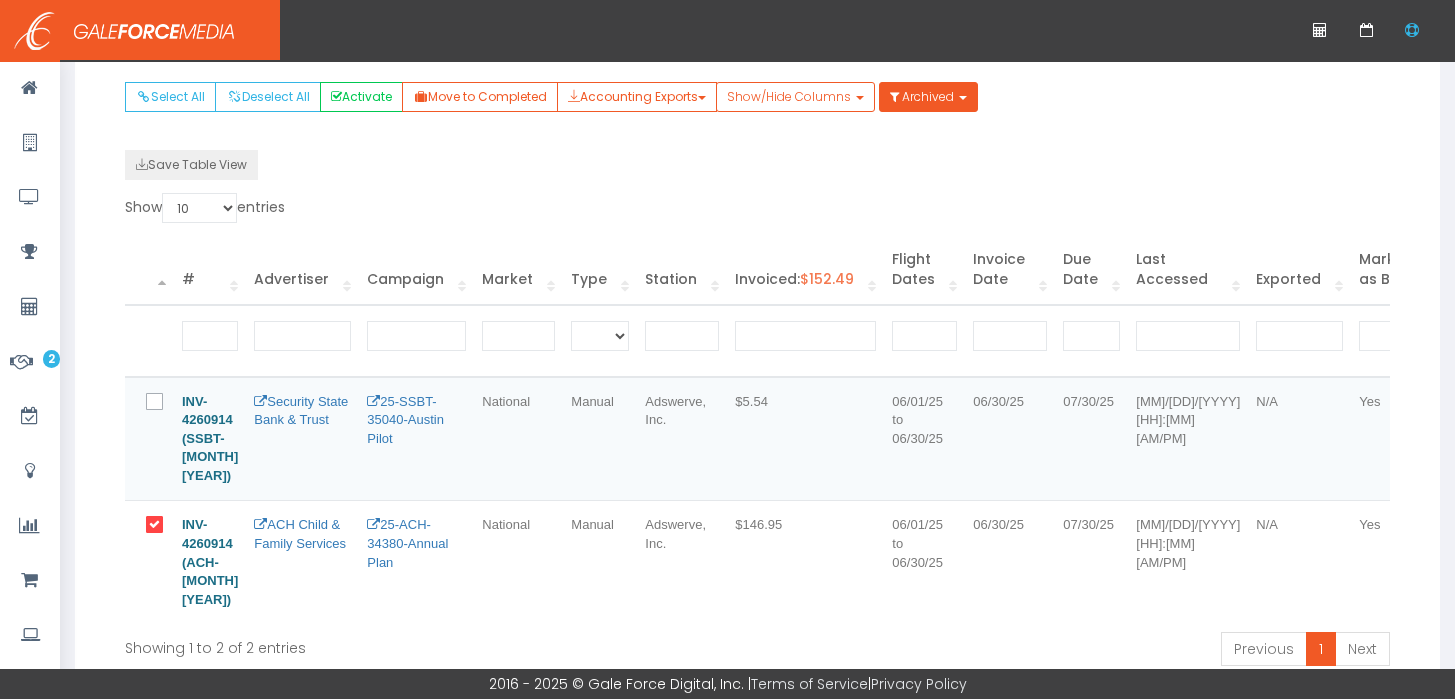 scroll, scrollTop: 313, scrollLeft: 0, axis: vertical 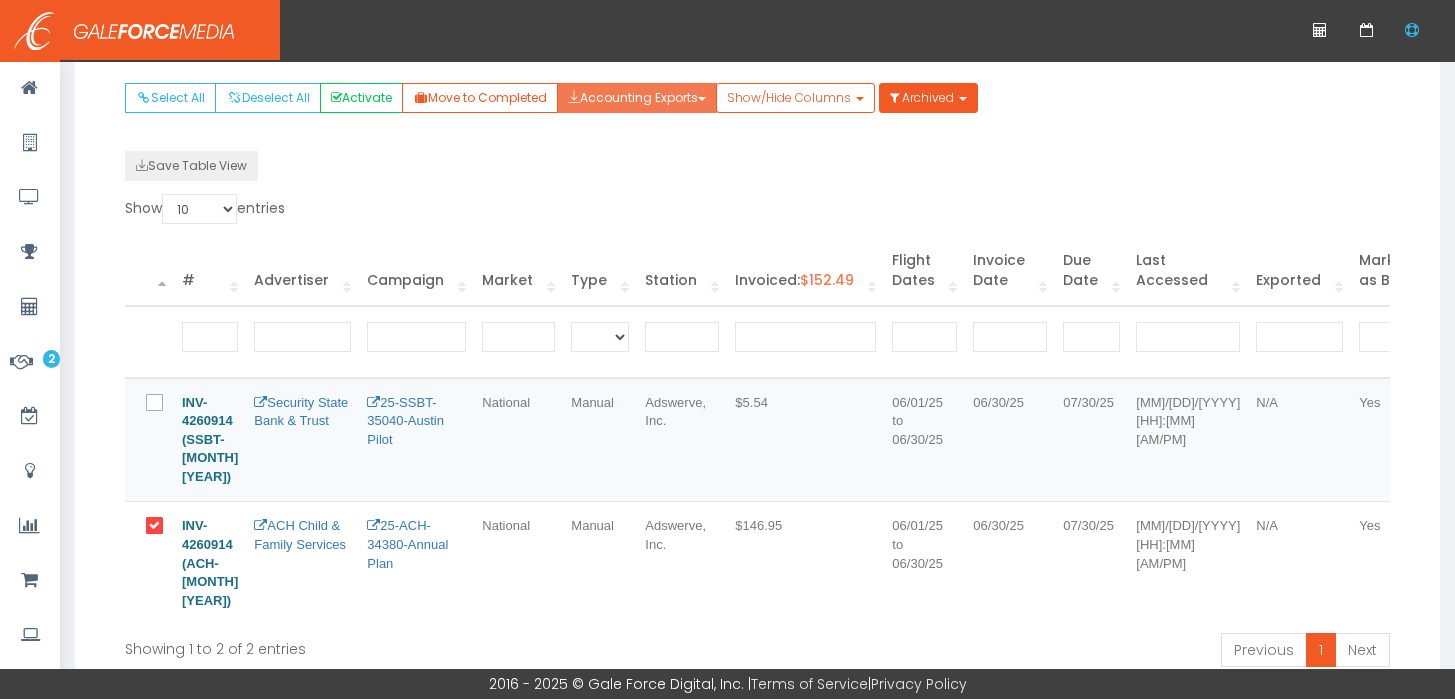 drag, startPoint x: 698, startPoint y: 90, endPoint x: 698, endPoint y: 103, distance: 13 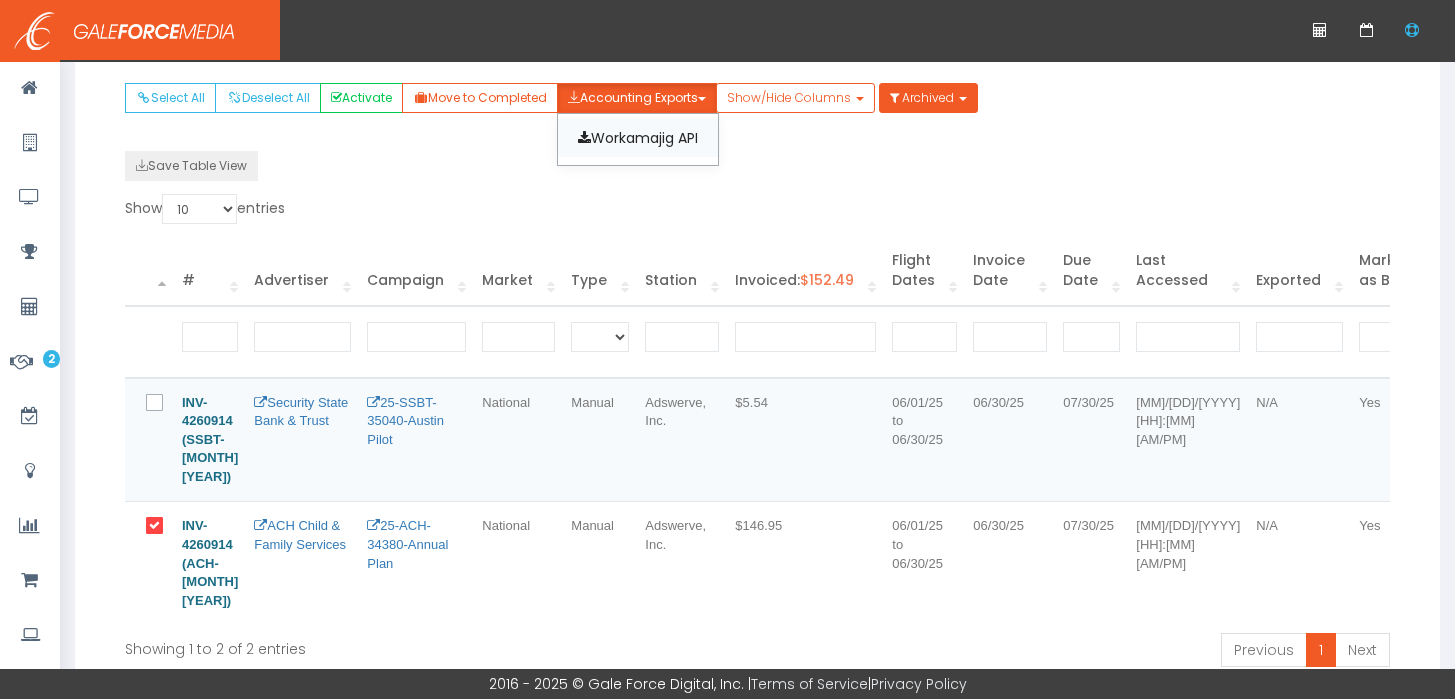 click on "Workamajig API" at bounding box center [638, 138] 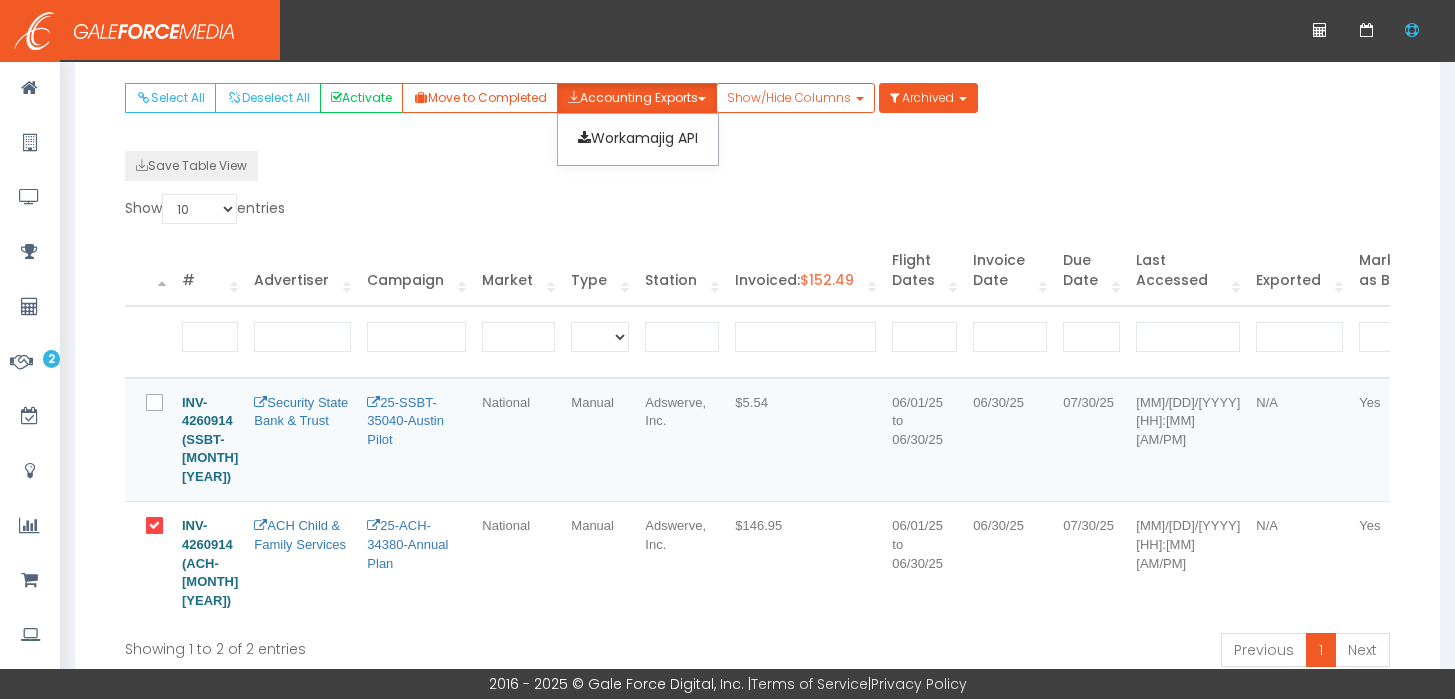 scroll, scrollTop: 0, scrollLeft: 0, axis: both 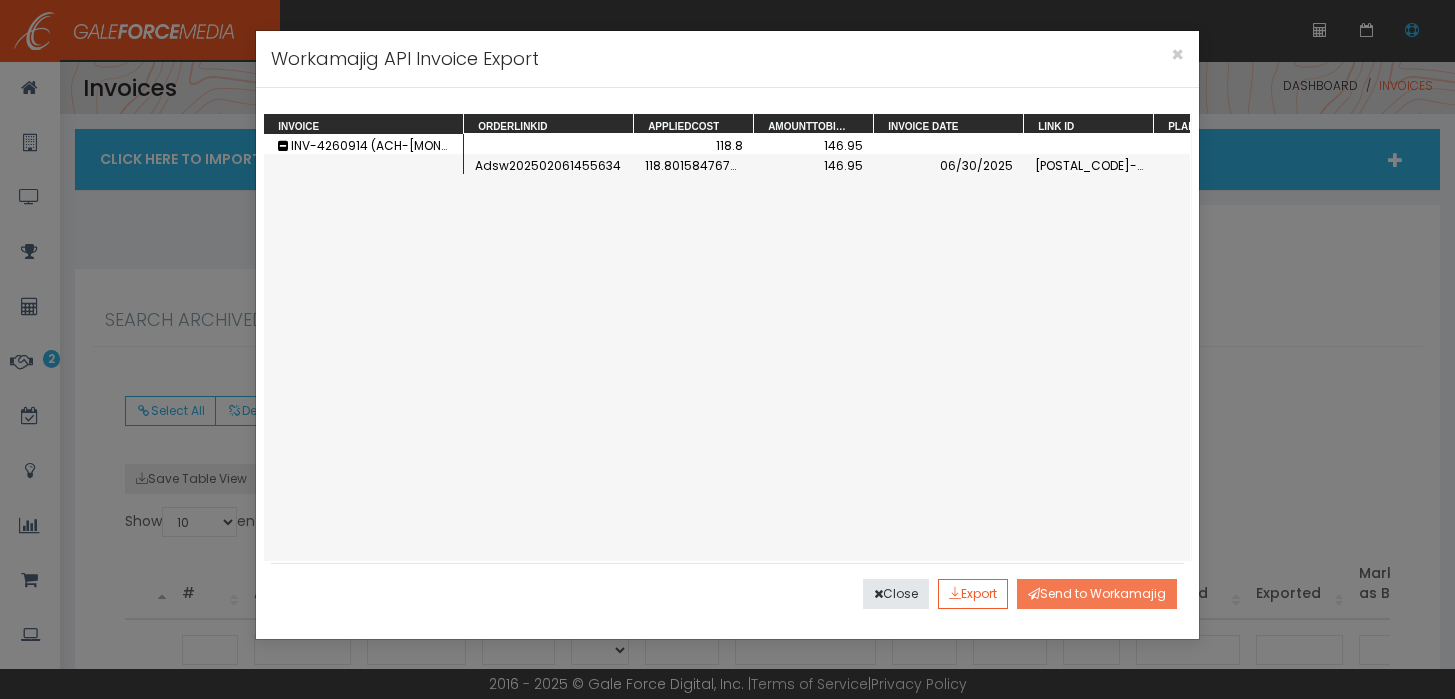 click on "Send to Workamajig" at bounding box center (1097, 594) 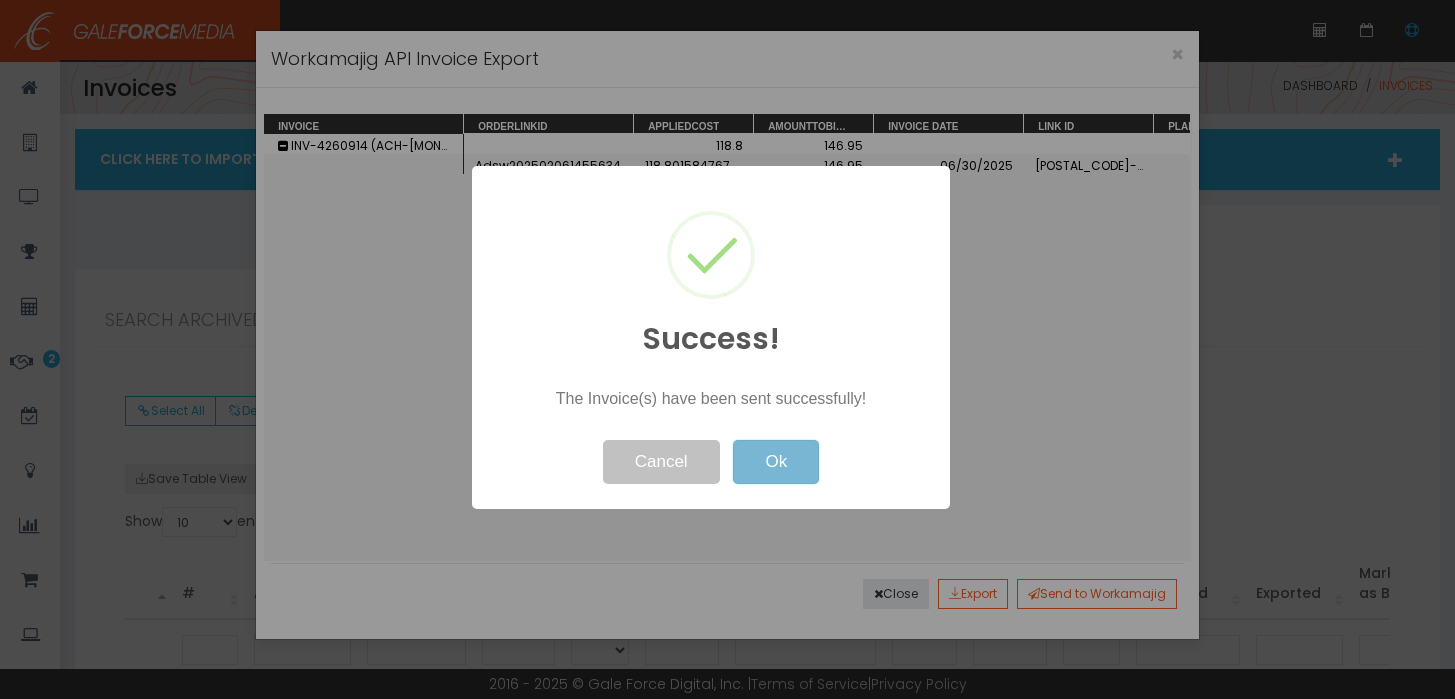 click on "Ok" at bounding box center [776, 462] 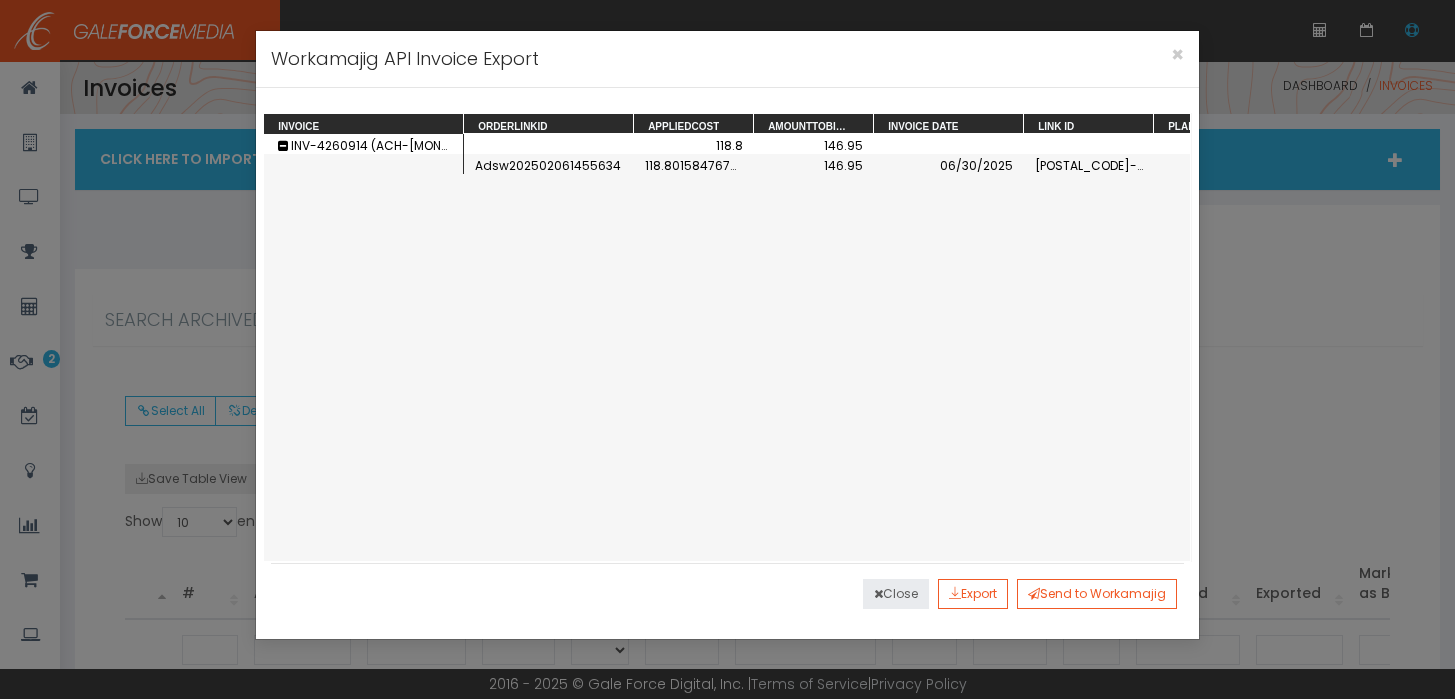 click on "Close" at bounding box center (896, 594) 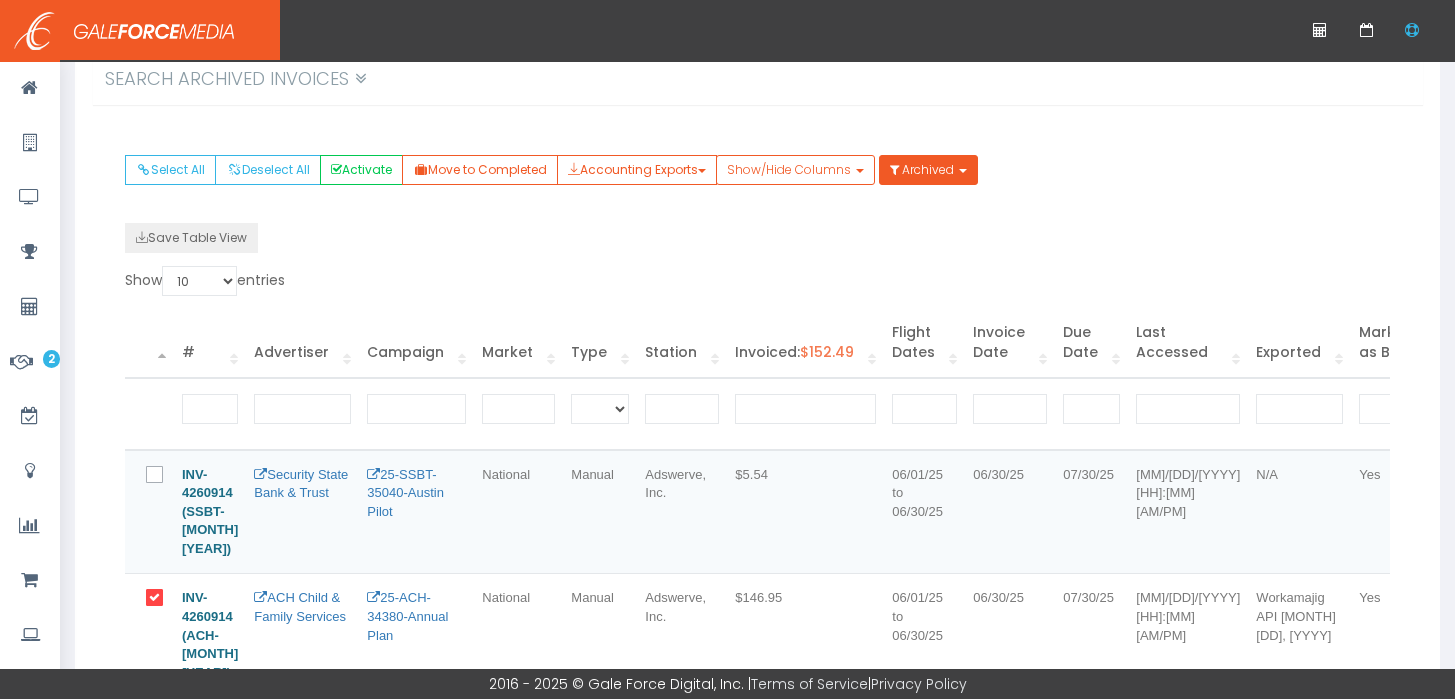 scroll, scrollTop: 272, scrollLeft: 0, axis: vertical 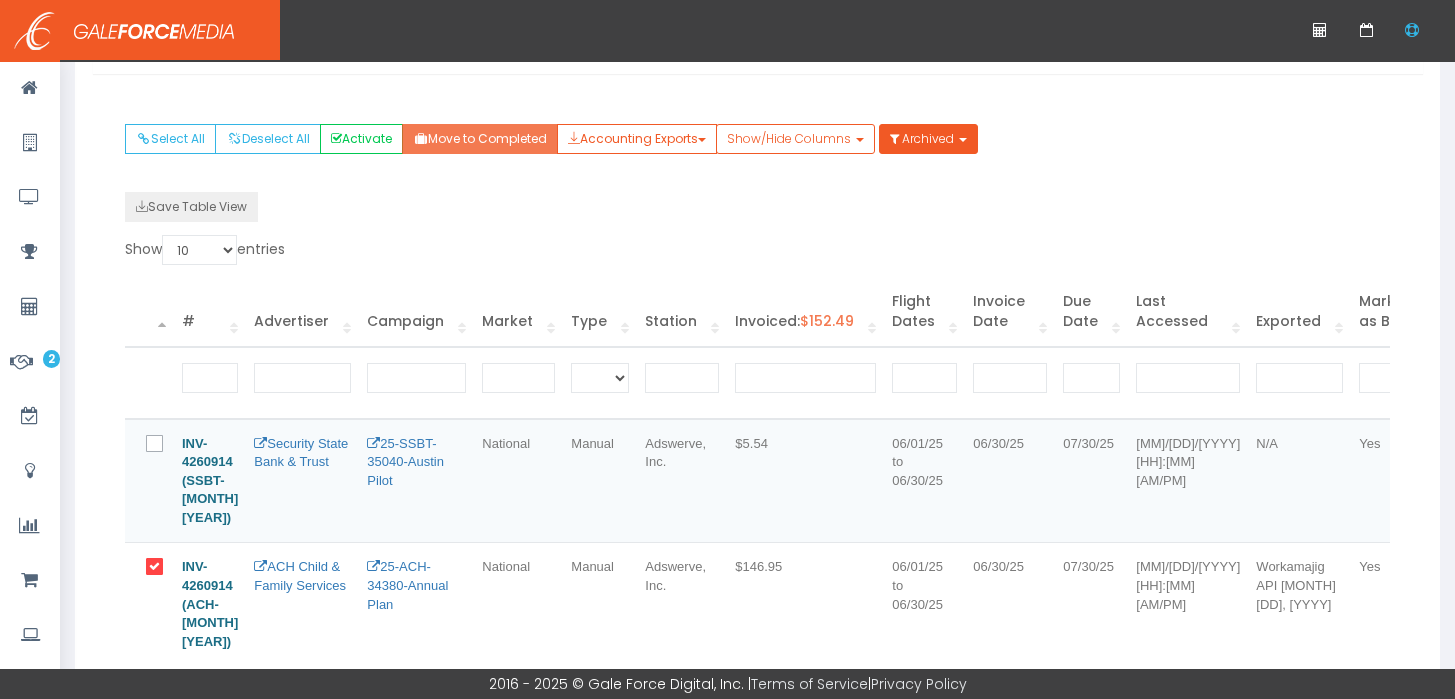 click on "Move to Completed" at bounding box center (480, 139) 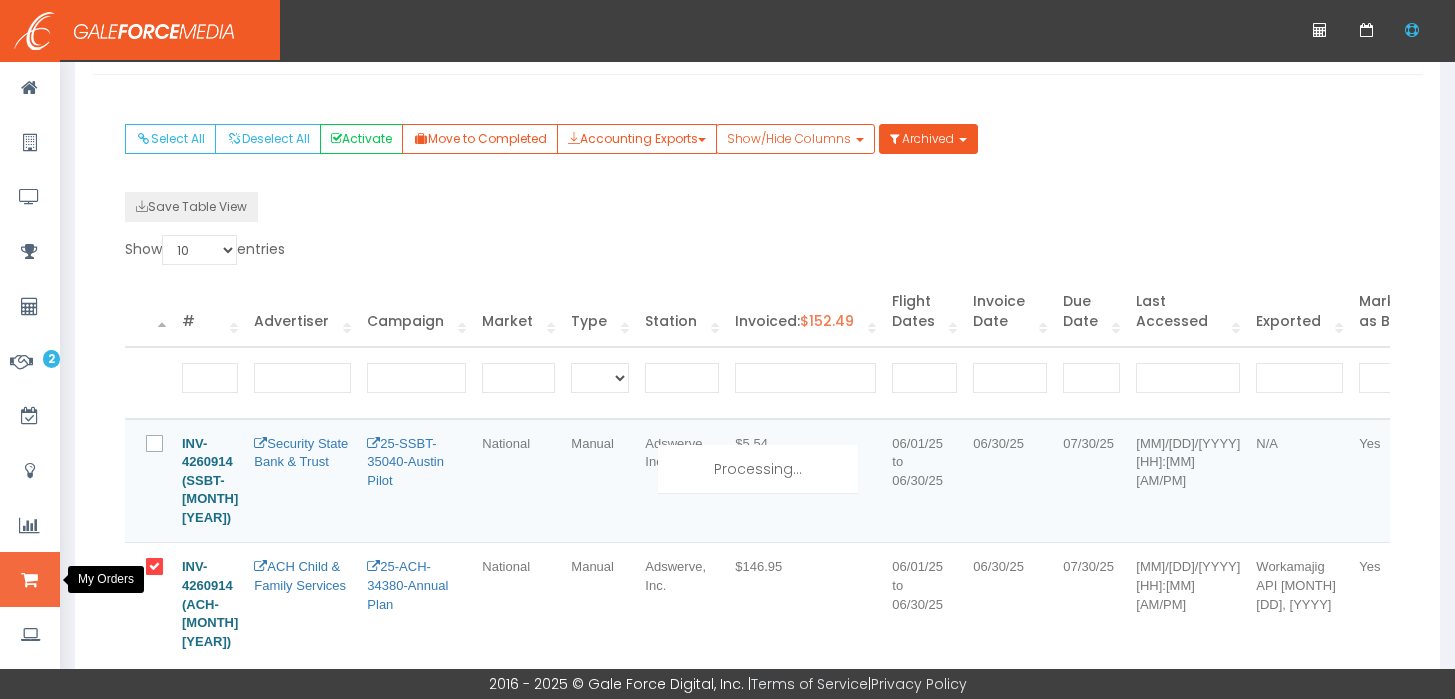 click at bounding box center (29, 580) 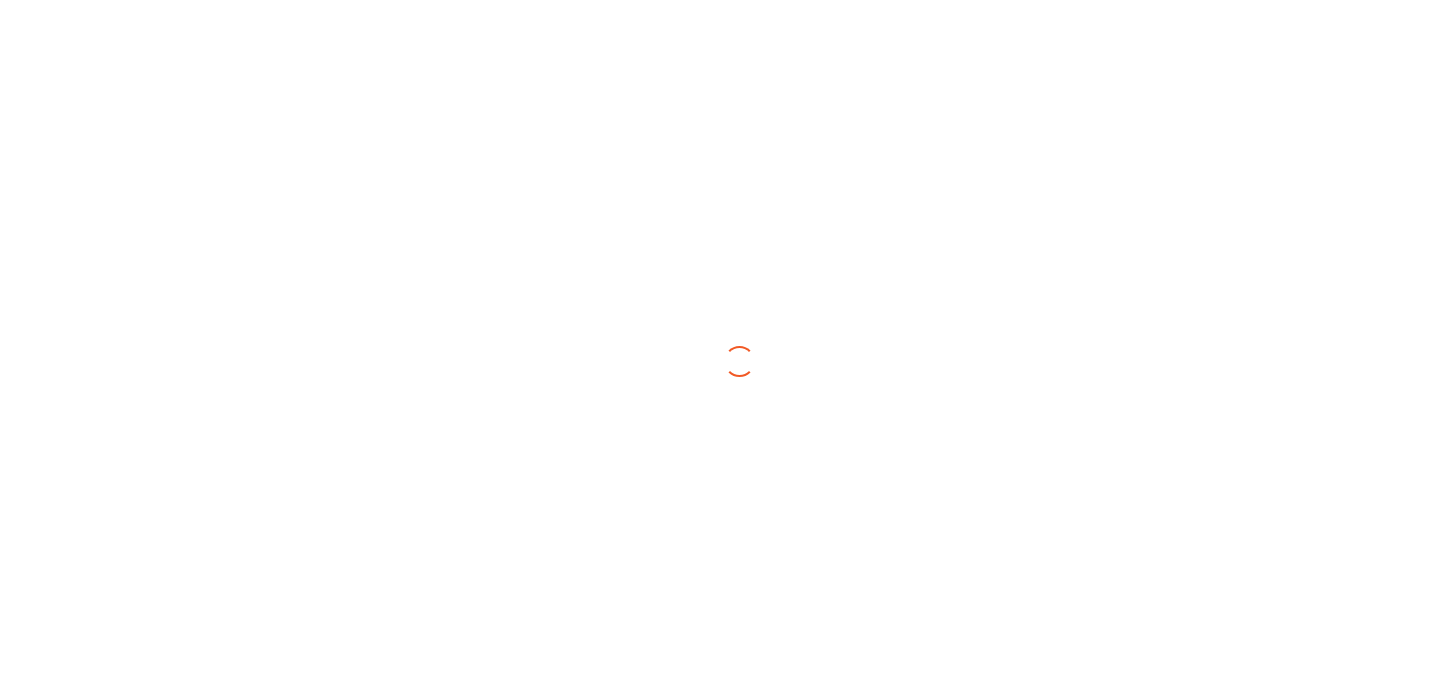 scroll, scrollTop: 0, scrollLeft: 0, axis: both 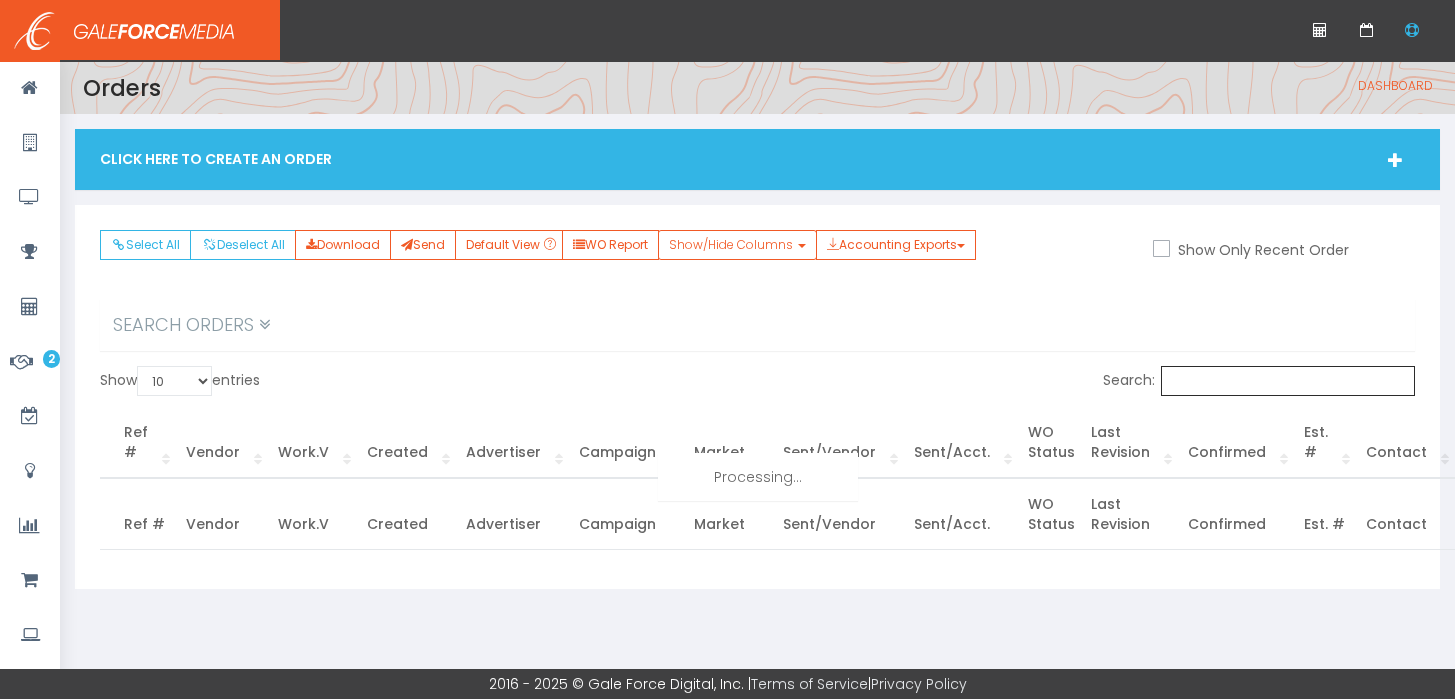 click on "Search:" at bounding box center (1288, 381) 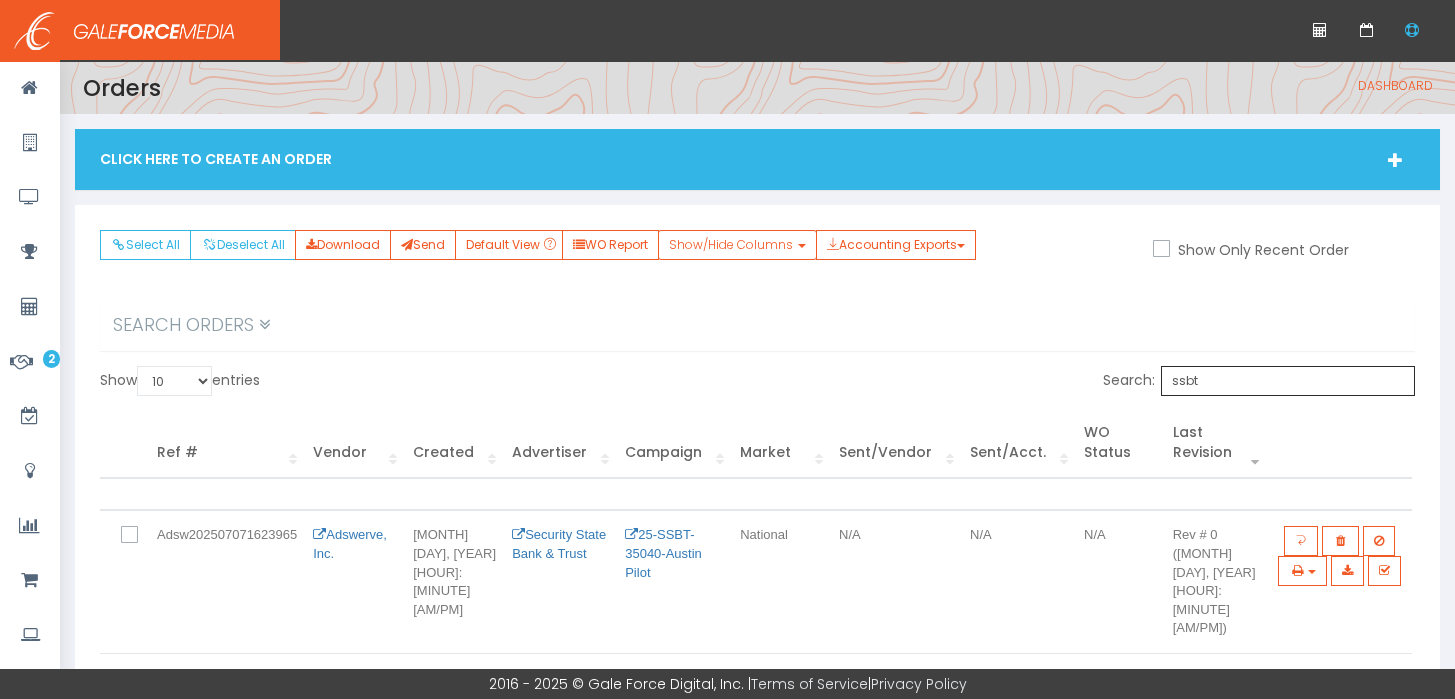 type on "ssbt" 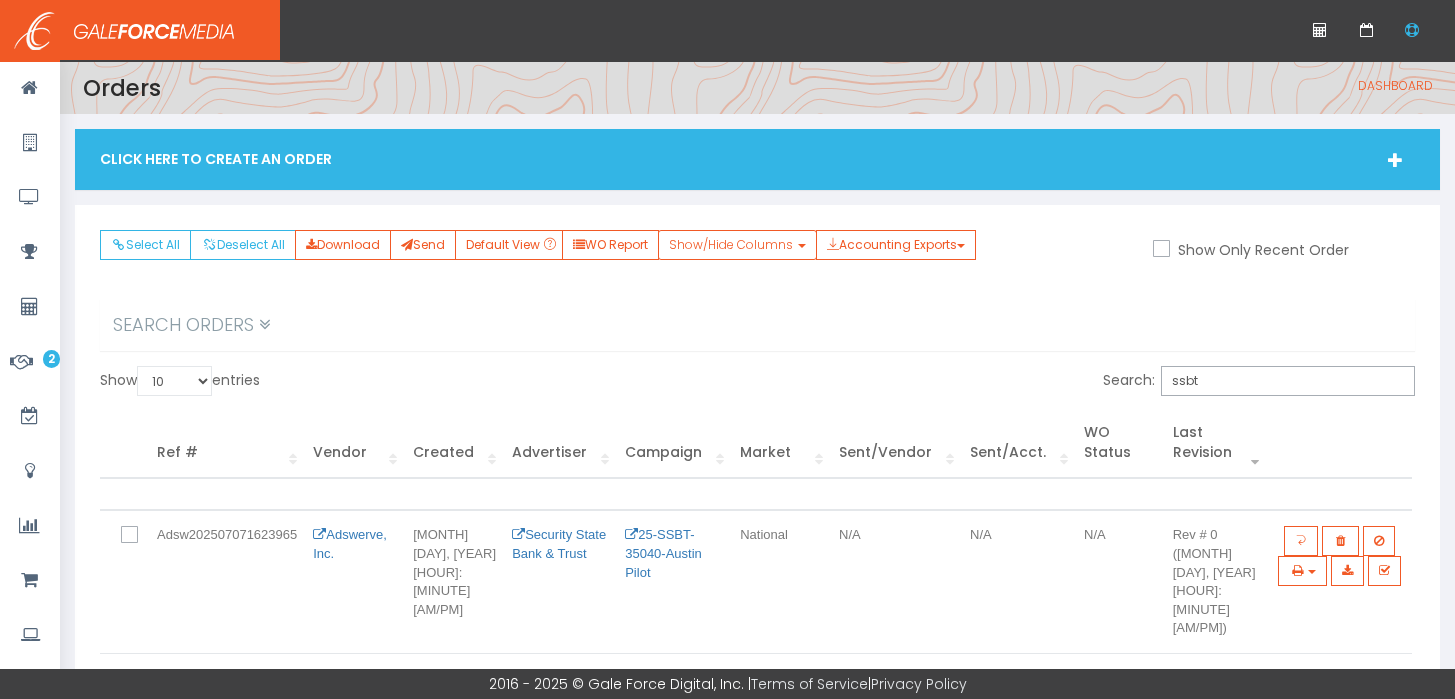 click at bounding box center (141, 536) 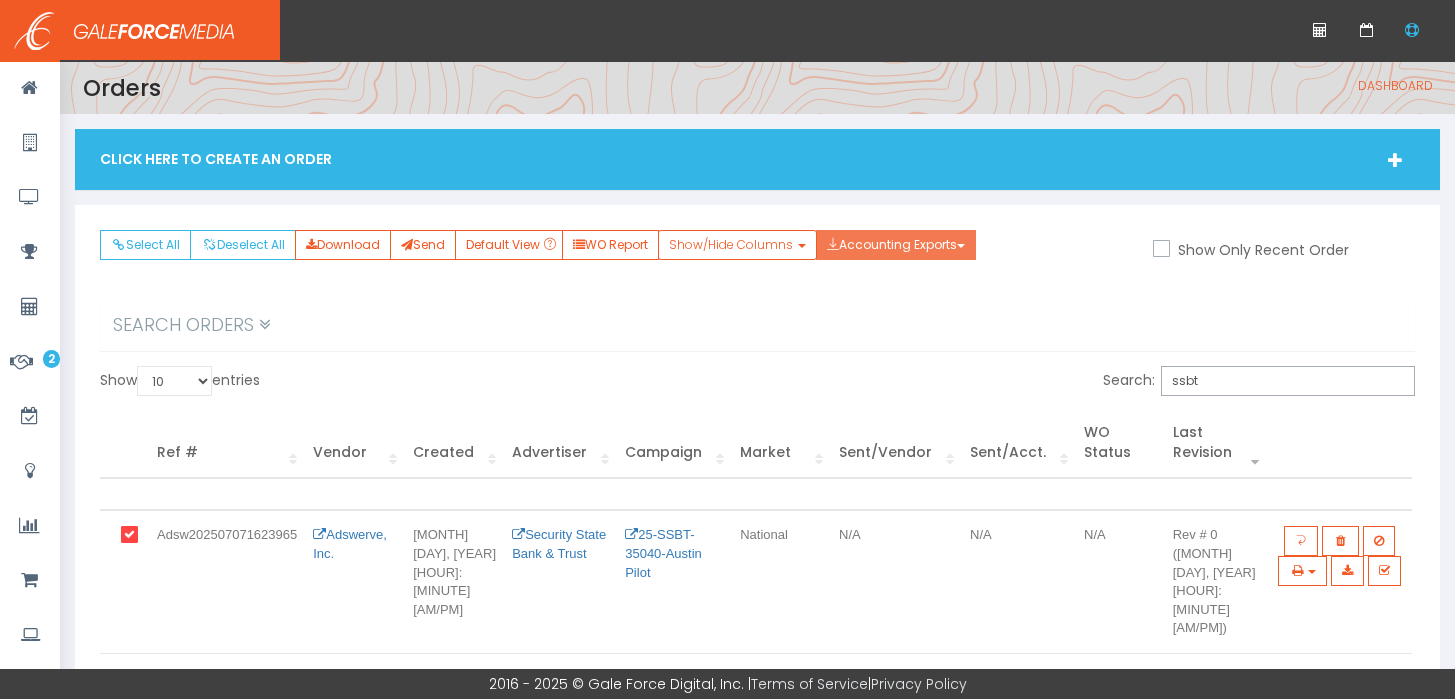 click on "Accounting Exports" at bounding box center [896, 245] 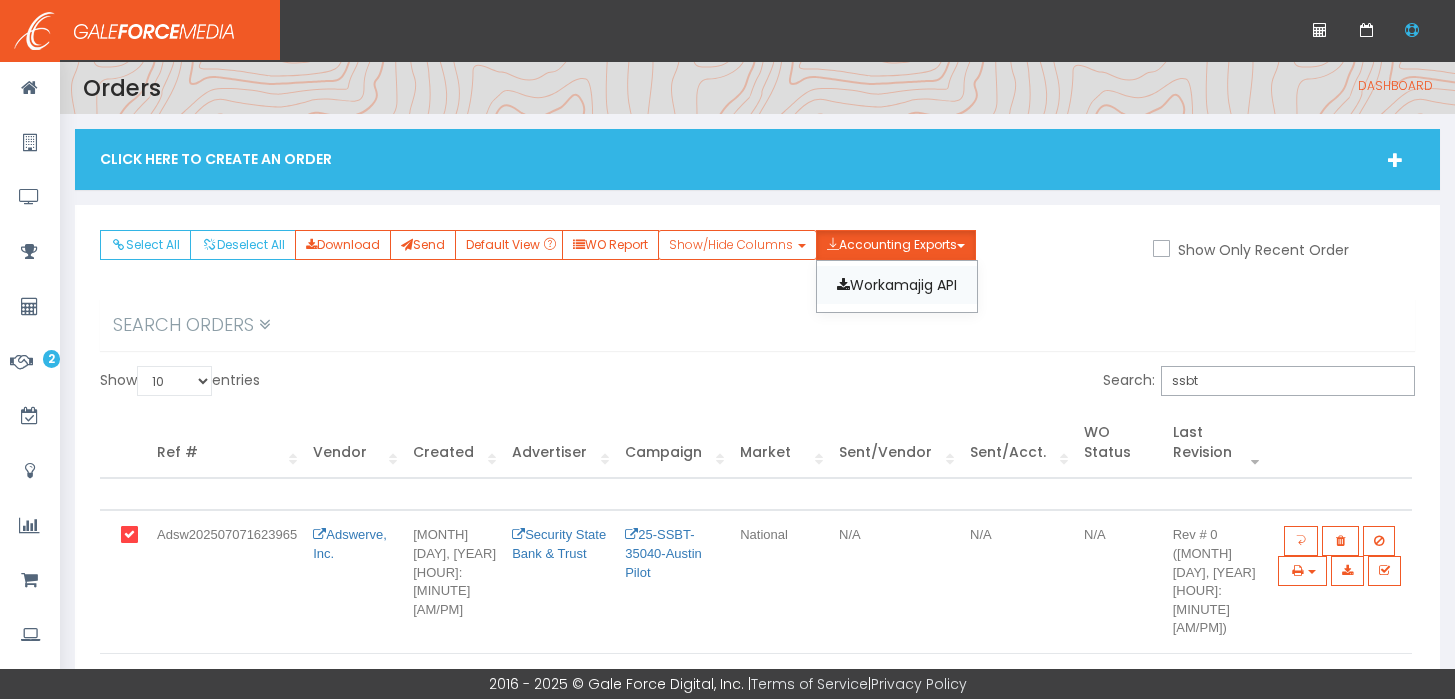 click on "Workamajig API" at bounding box center (897, 285) 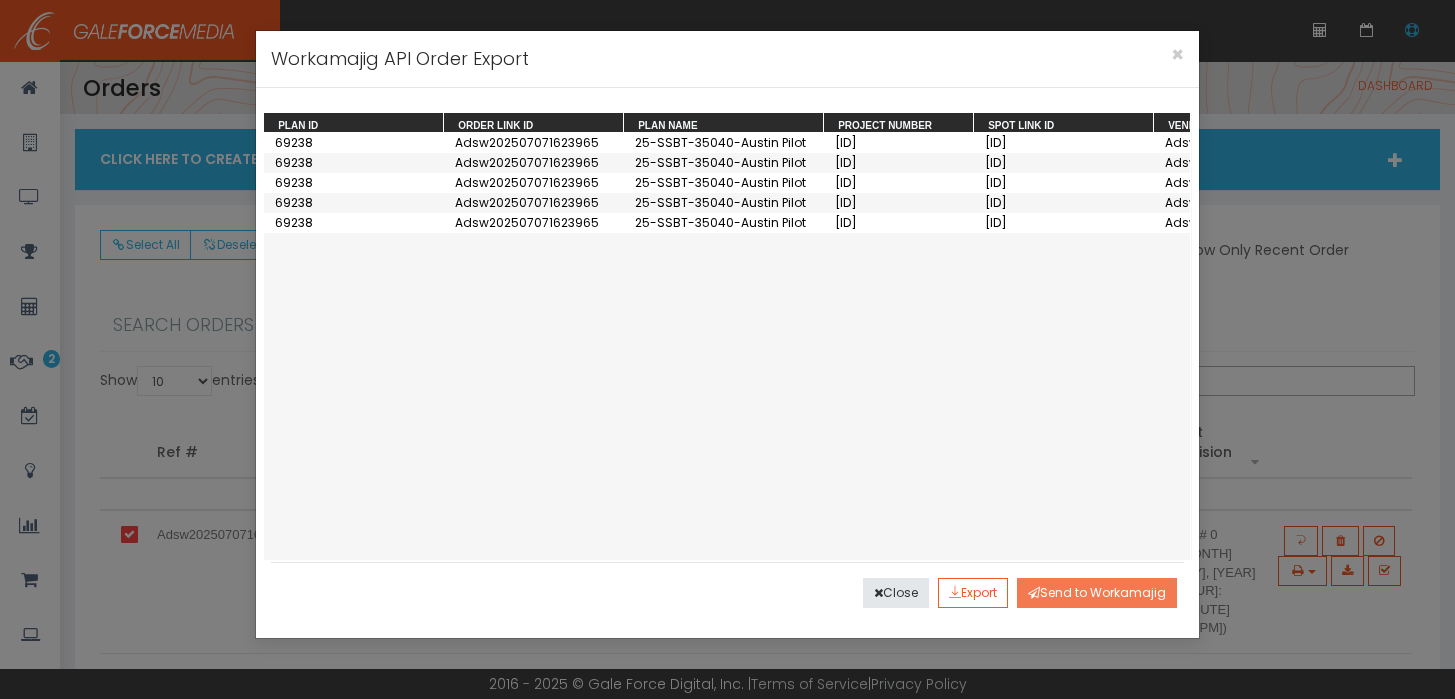 click on "Send to Workamajig" at bounding box center (1097, 593) 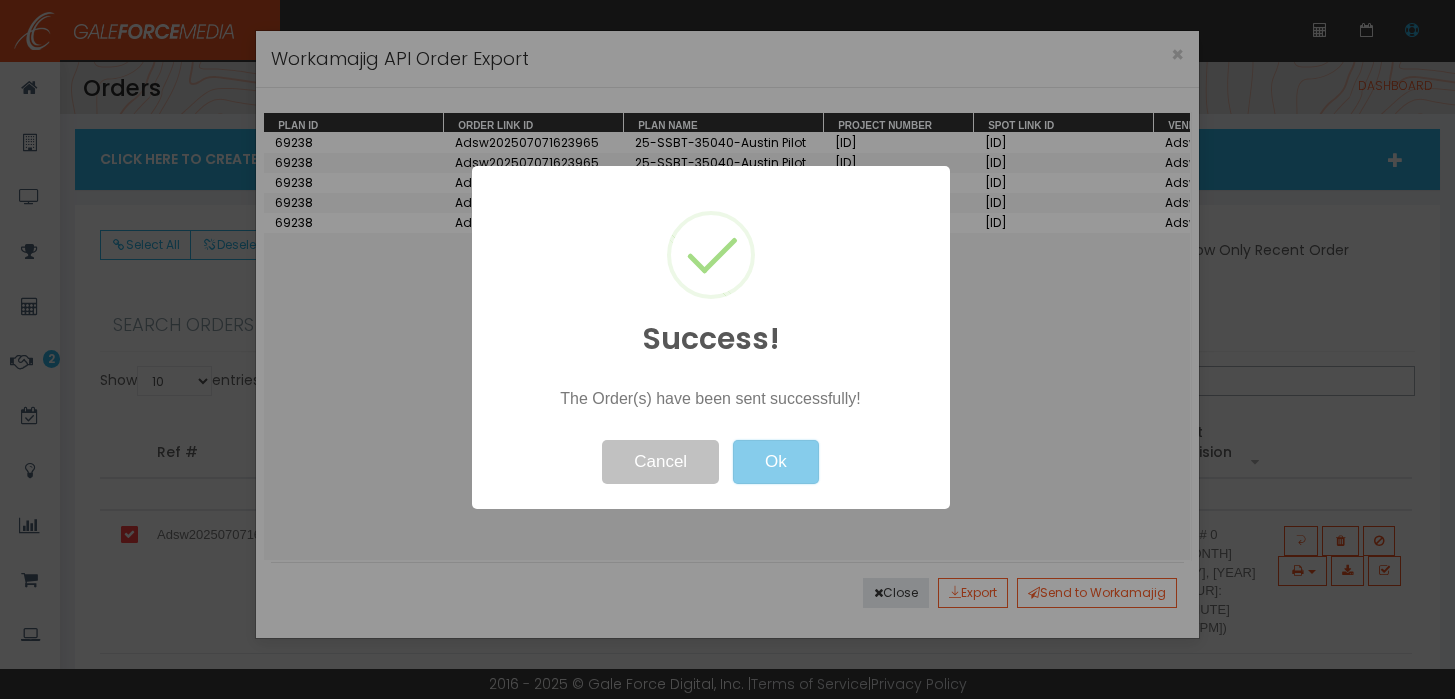 click on "Ok" at bounding box center (776, 462) 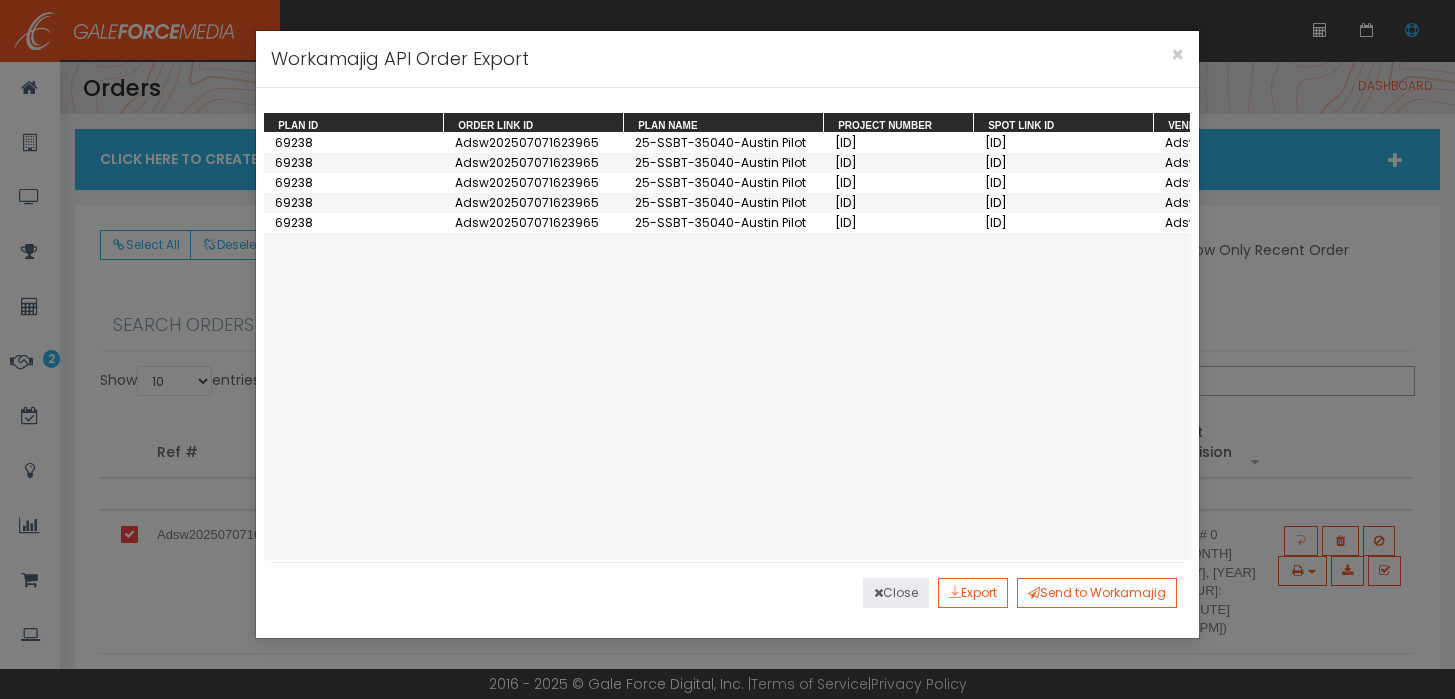 click on "Close" at bounding box center [896, 593] 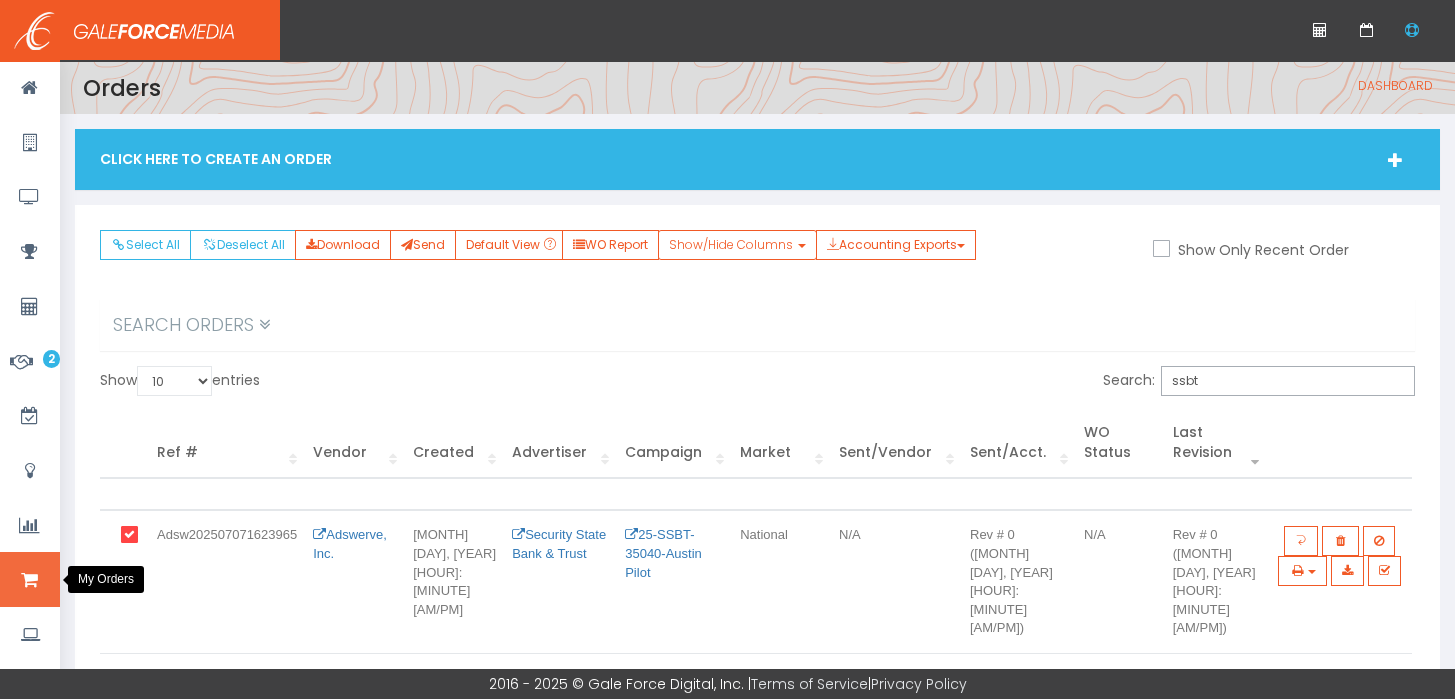 click at bounding box center [29, 580] 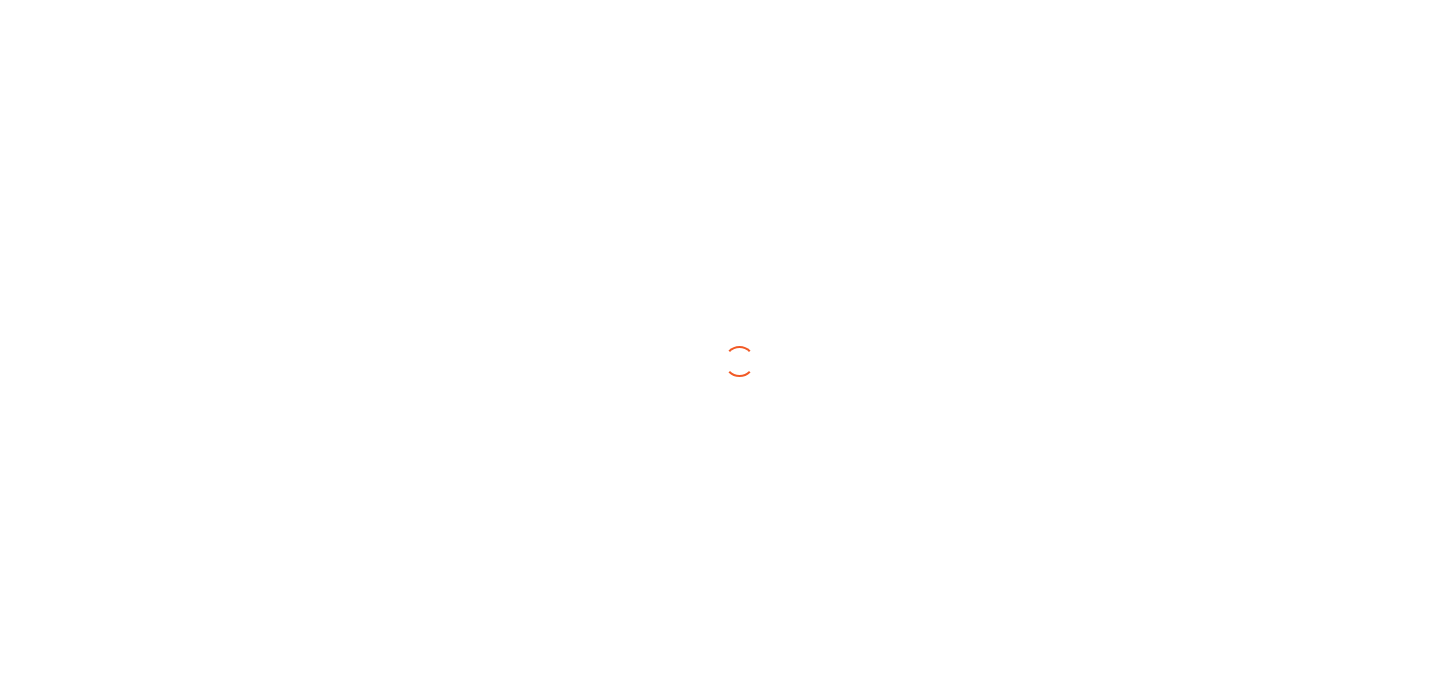scroll, scrollTop: 0, scrollLeft: 0, axis: both 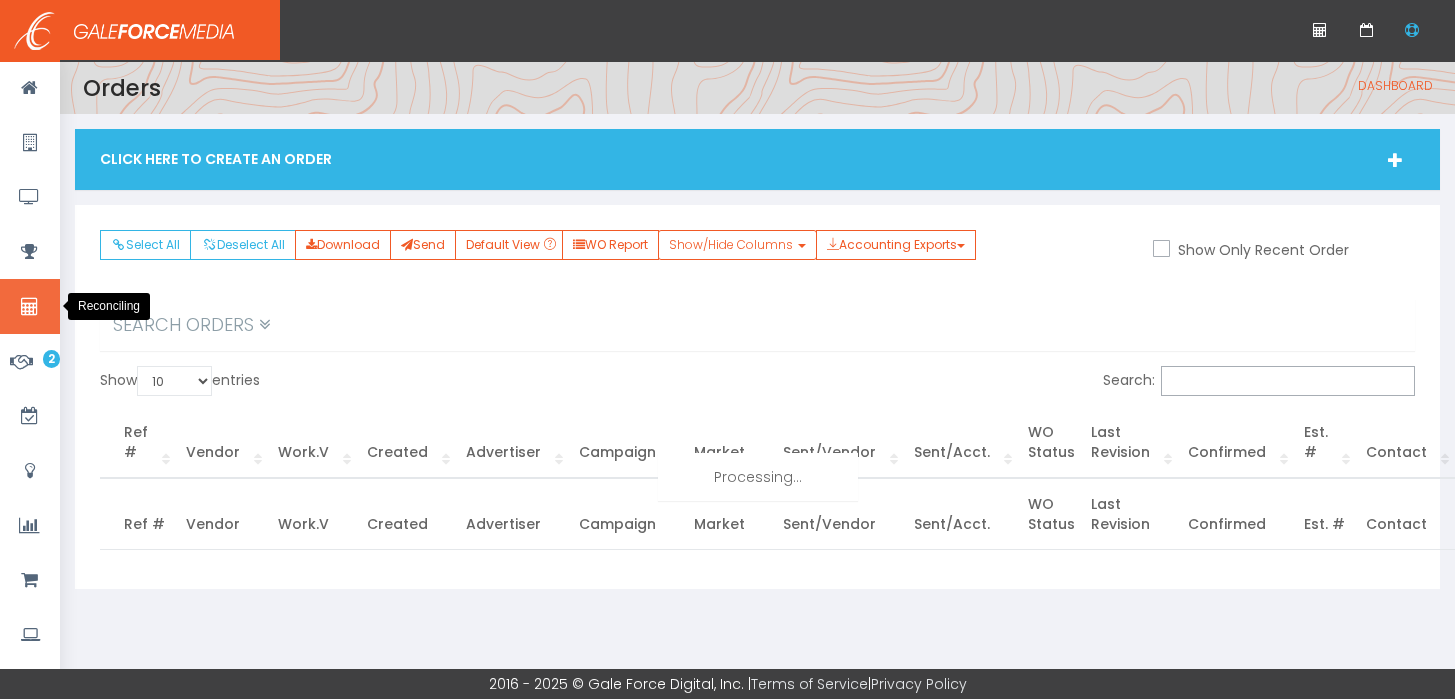 click at bounding box center [30, 306] 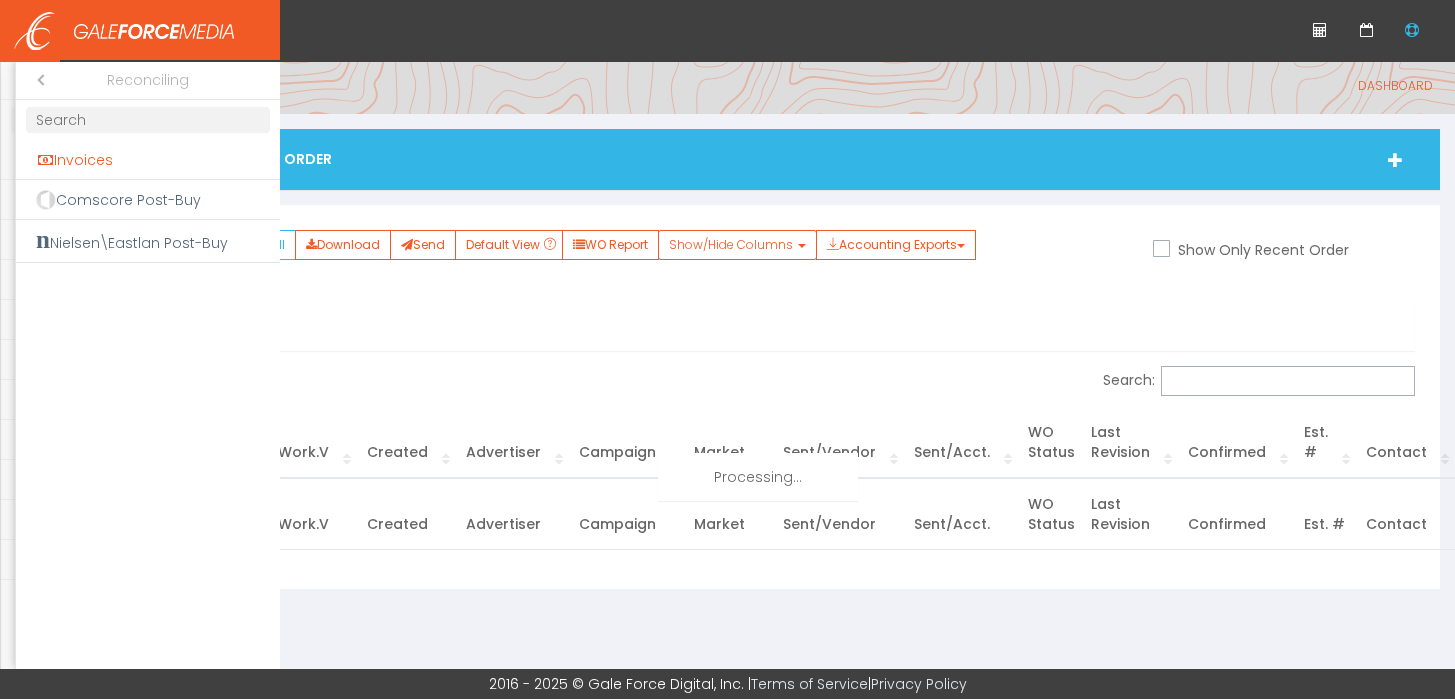 click on "Invoices" at bounding box center (148, 160) 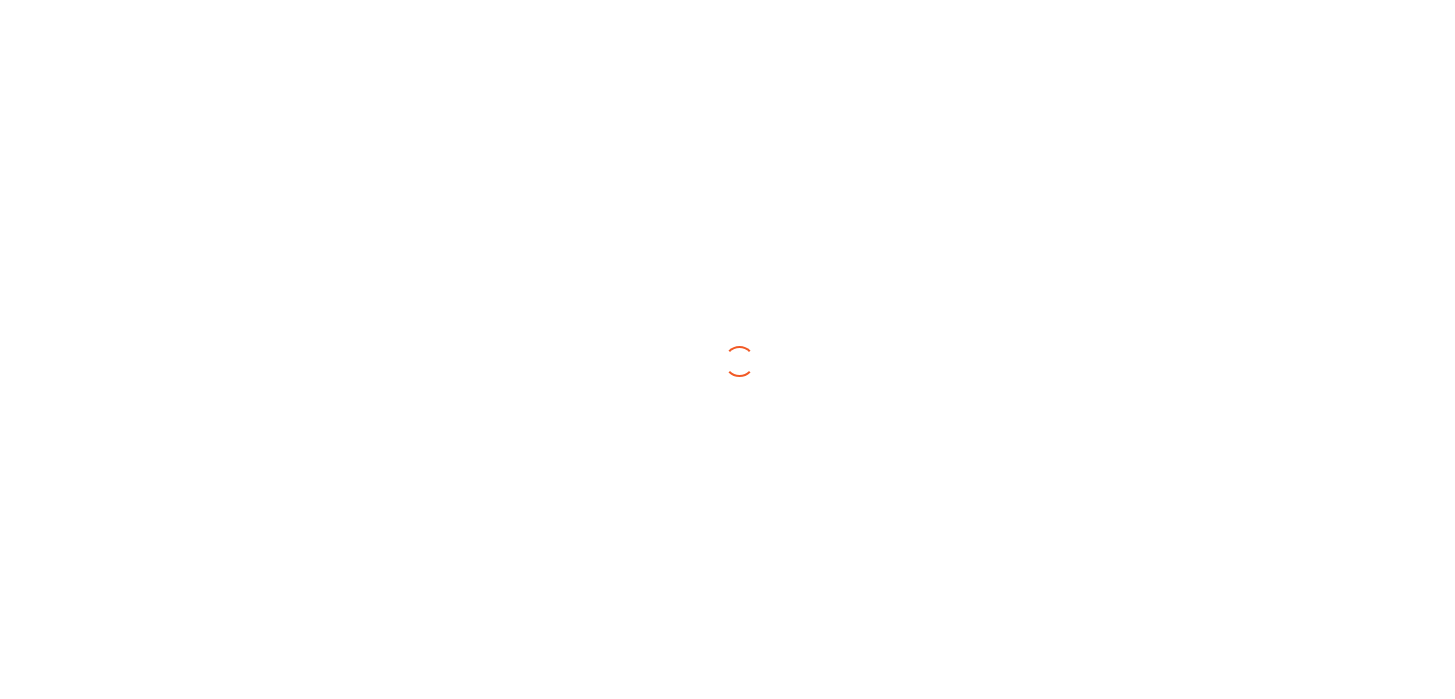 scroll, scrollTop: 0, scrollLeft: 0, axis: both 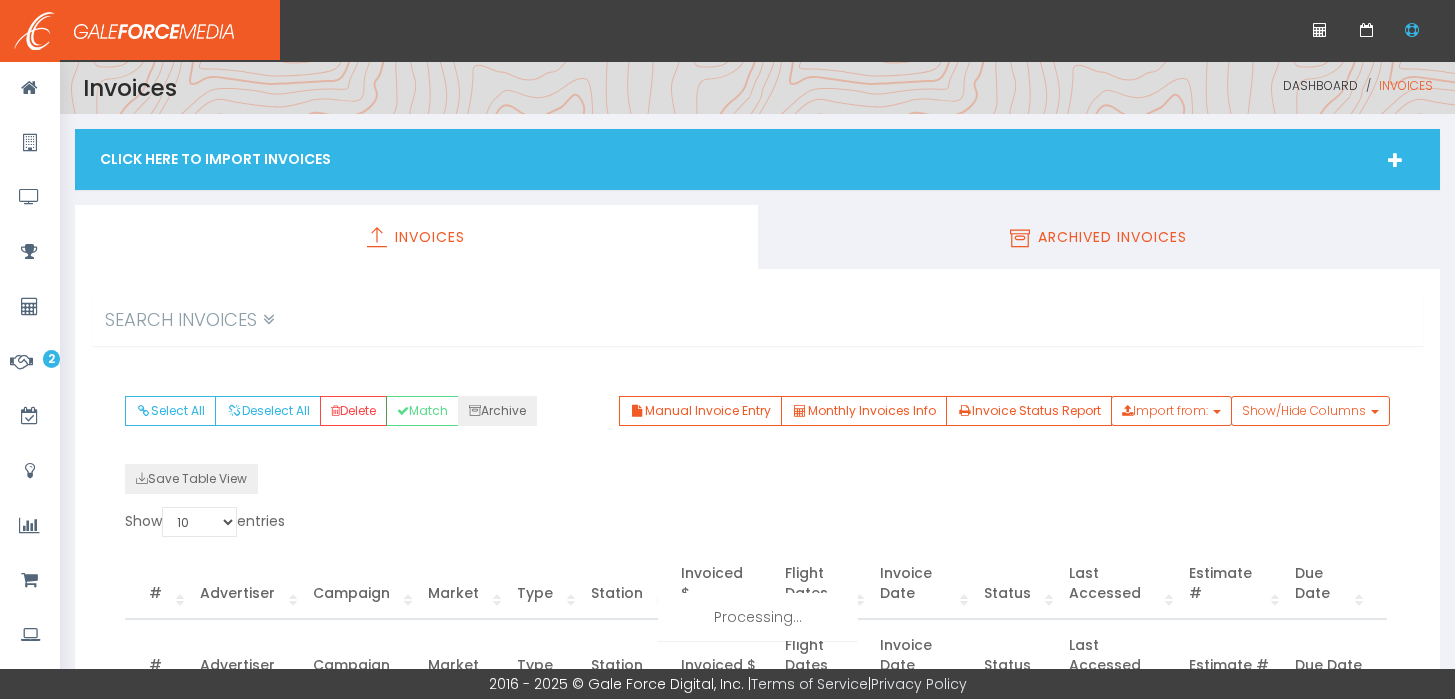 click on "Archived Invoices" at bounding box center [1099, 237] 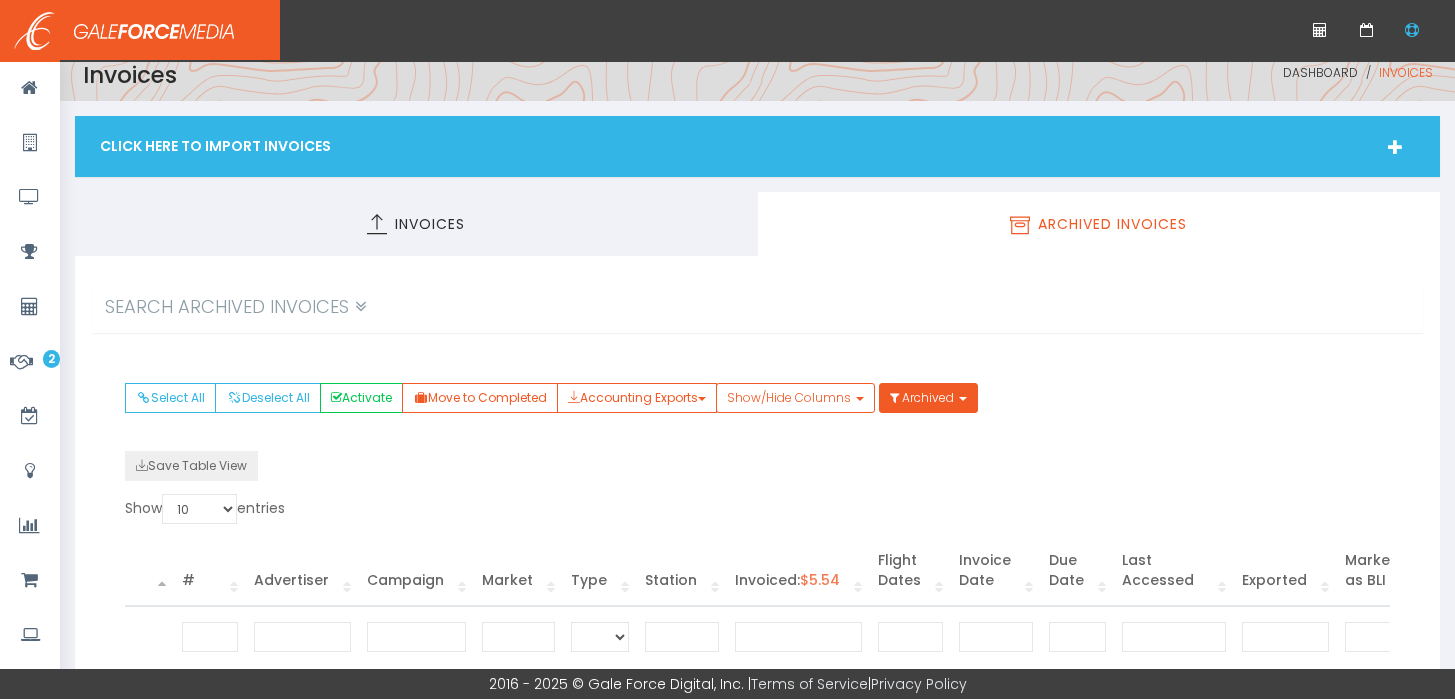 scroll, scrollTop: 0, scrollLeft: 0, axis: both 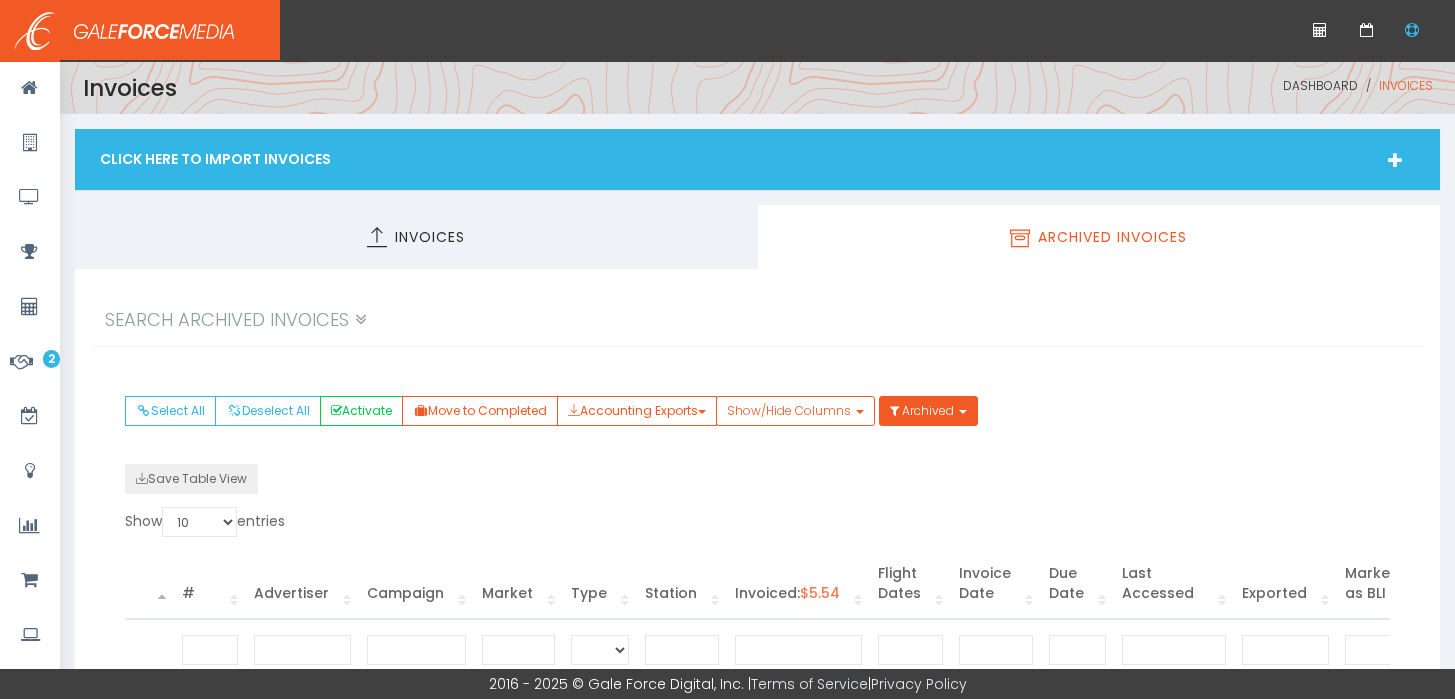 click on "# Advertiser Campaign Market Type Station Invoiced:  $5.54 Flight Dates Invoice Date Due Date Last Accessed Exported Marked as BLI
Manual Imported
INV-4260914 (SSBT-[MONTH] [YEAR])  Security State Bank & Trust   [NUMBER]-[NUMBER]-[NUMBER]   [CITY] Pilot National Manual Adswerve, Inc. $5.54 [MM]/[DD]/[YY] to [MM]/[DD]/[YY] [MM]/[DD]/[YY] [MM]/[DD]/[YY] [MM]/[DD]/[YY] [HH]:[MM] [AM/PM] N/A Yes                                                    Actions                                                                                                                                     Preview      Print   Activate      Schedule Match      Attachments   Complete
Processing..." at bounding box center [757, 681] 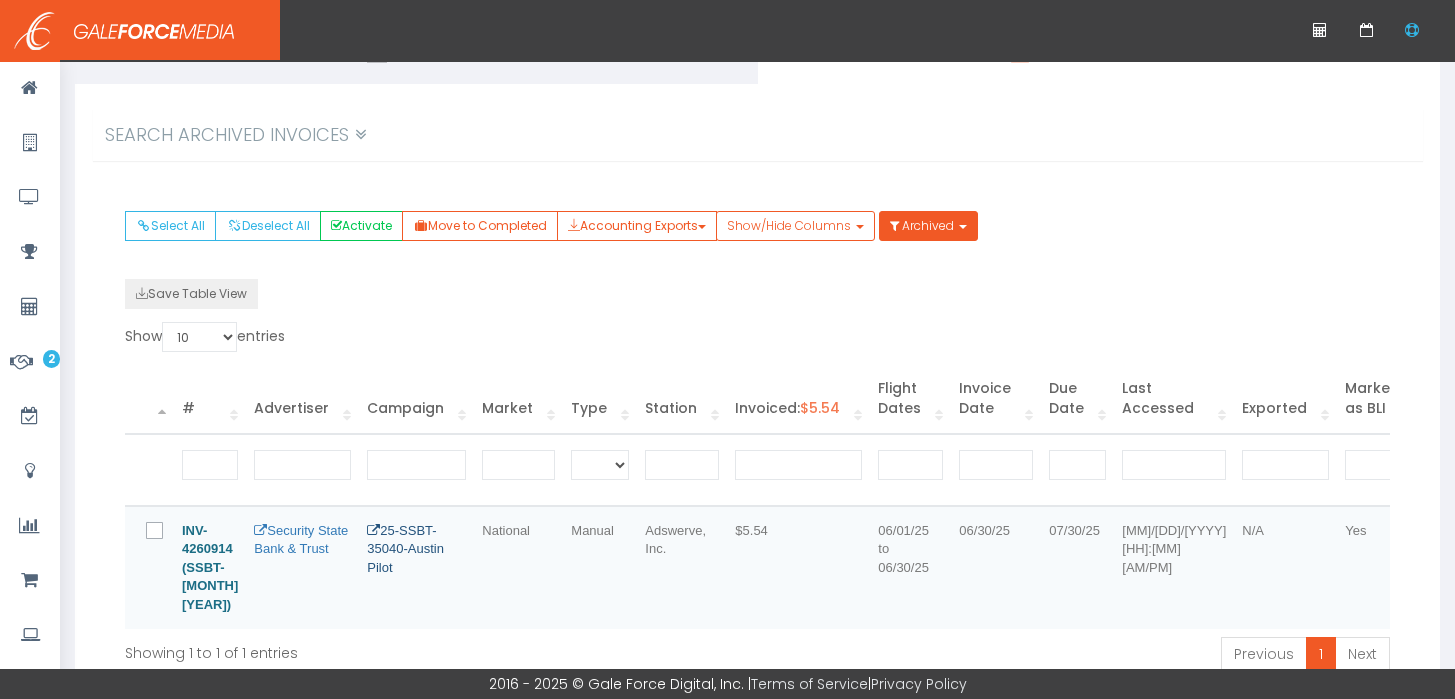 scroll, scrollTop: 224, scrollLeft: 0, axis: vertical 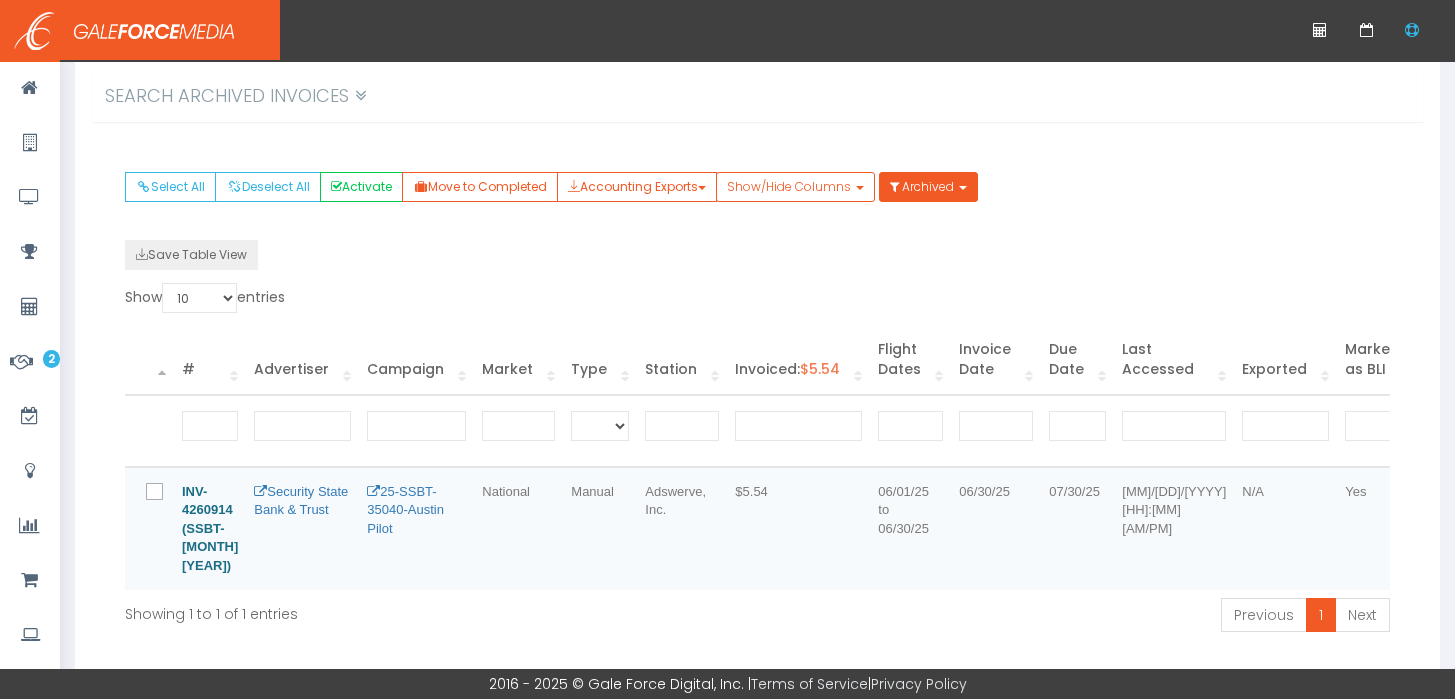 click at bounding box center [166, 493] 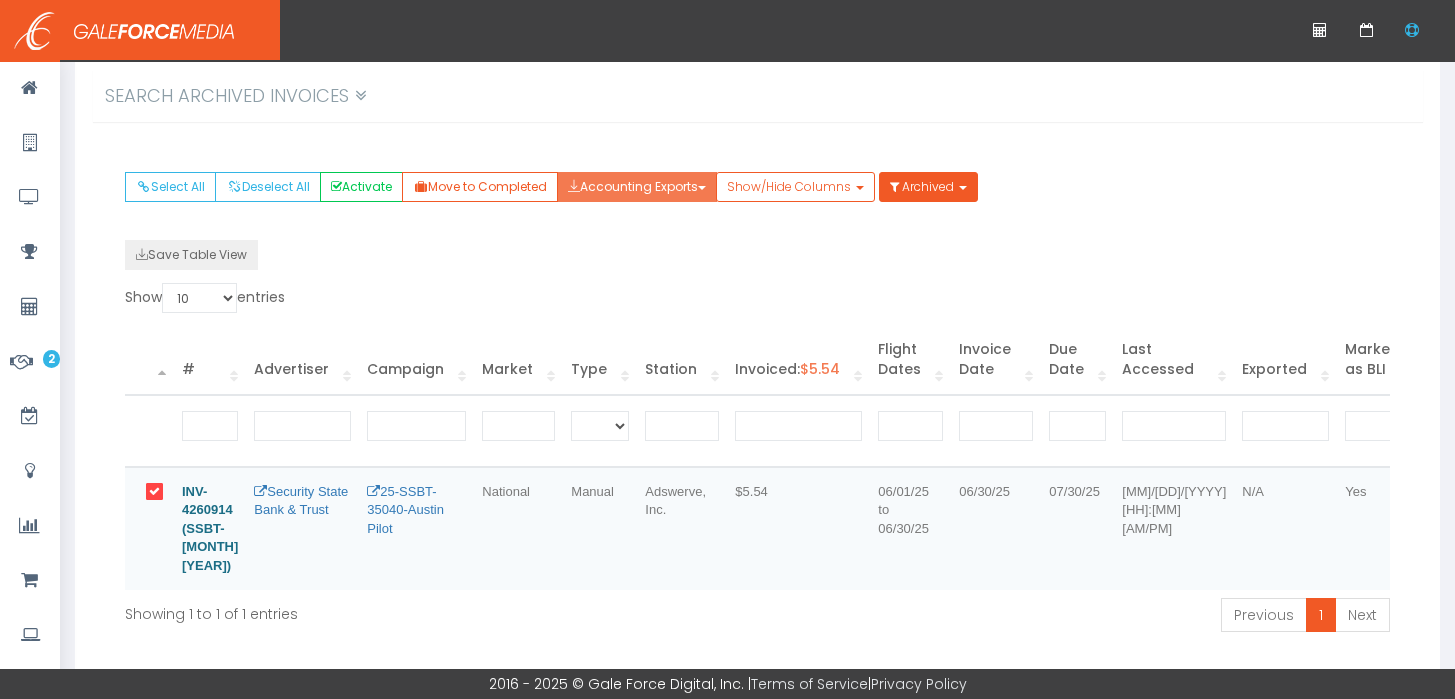 click on "Accounting Exports" at bounding box center (637, 187) 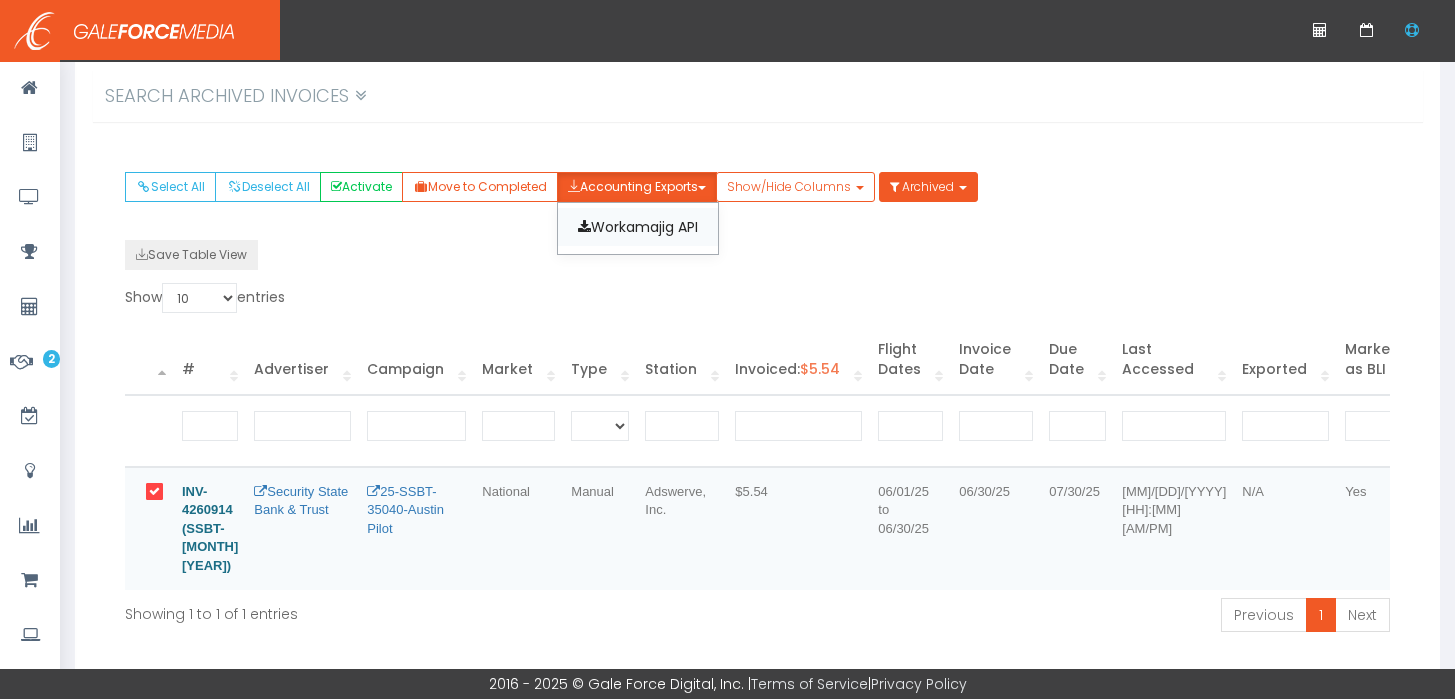 click on "Workamajig API" at bounding box center [638, 227] 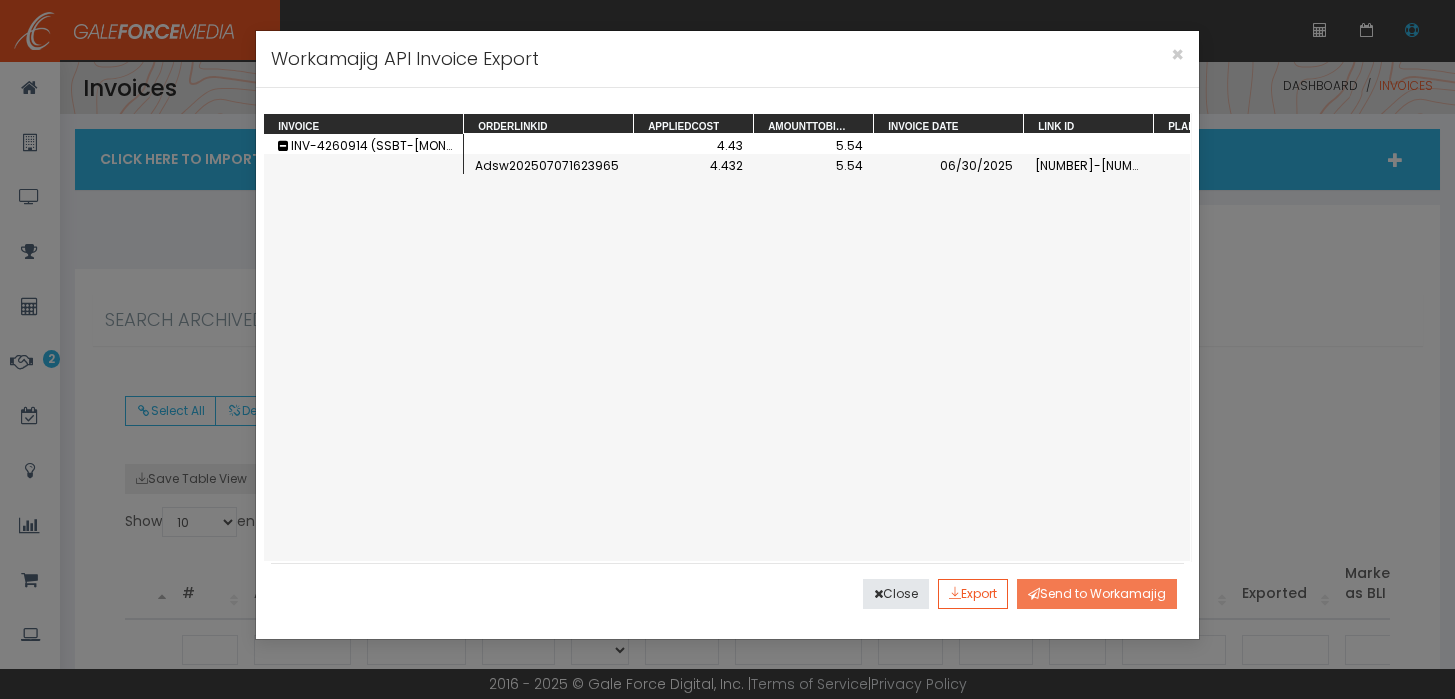 click on "Send to Workamajig" at bounding box center [1097, 594] 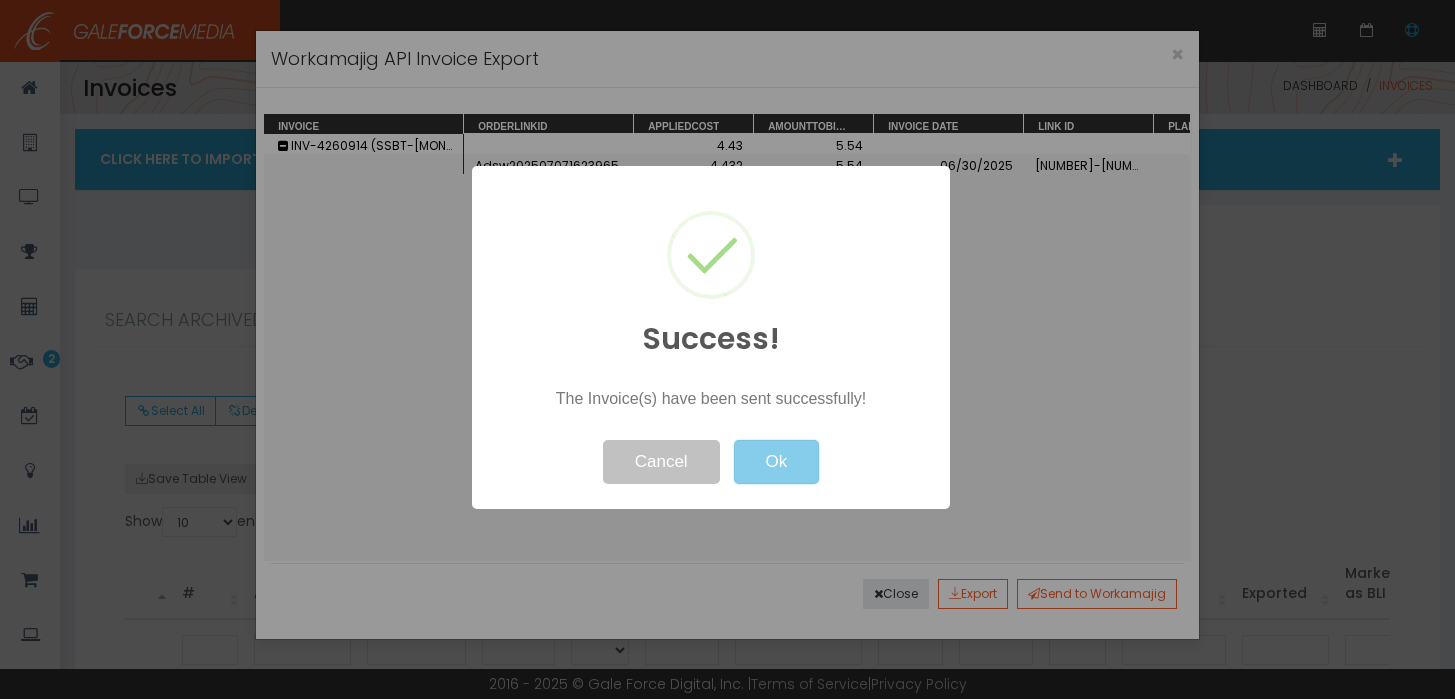 click on "Ok" at bounding box center (776, 462) 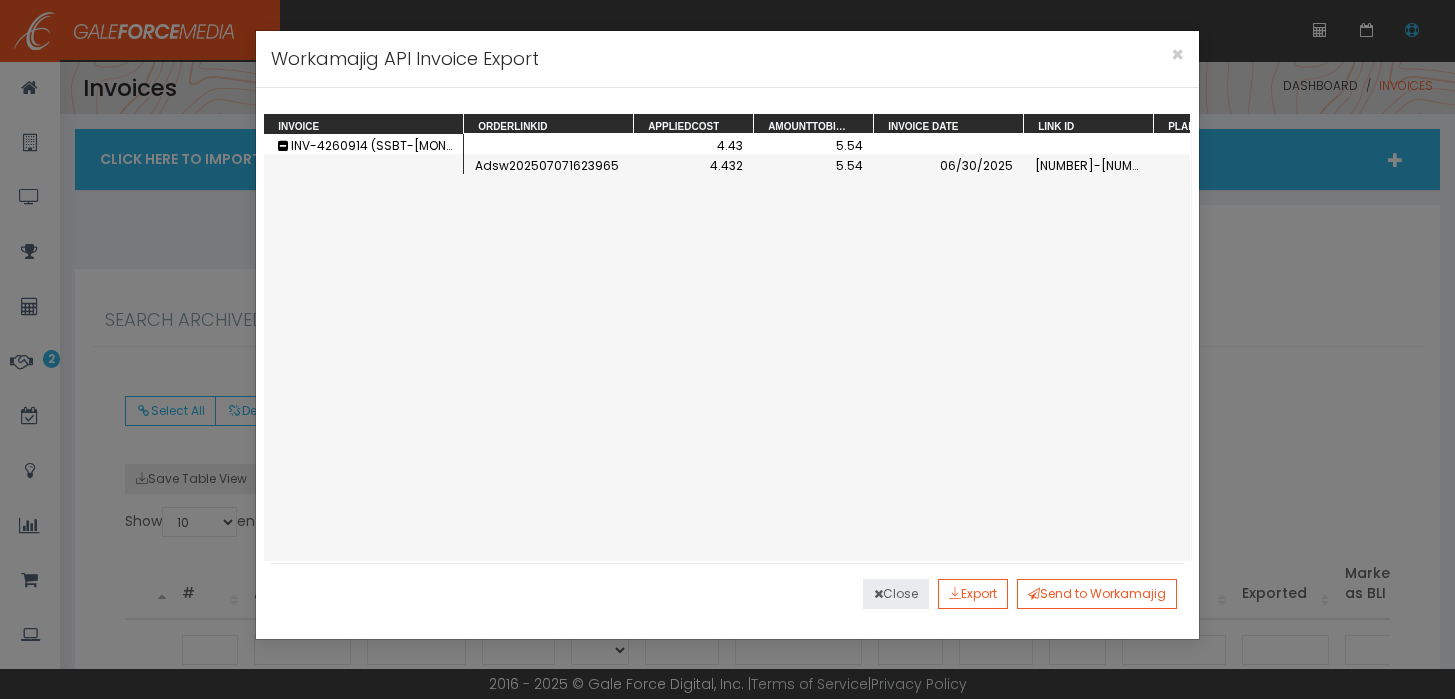click on "Close" at bounding box center (896, 594) 